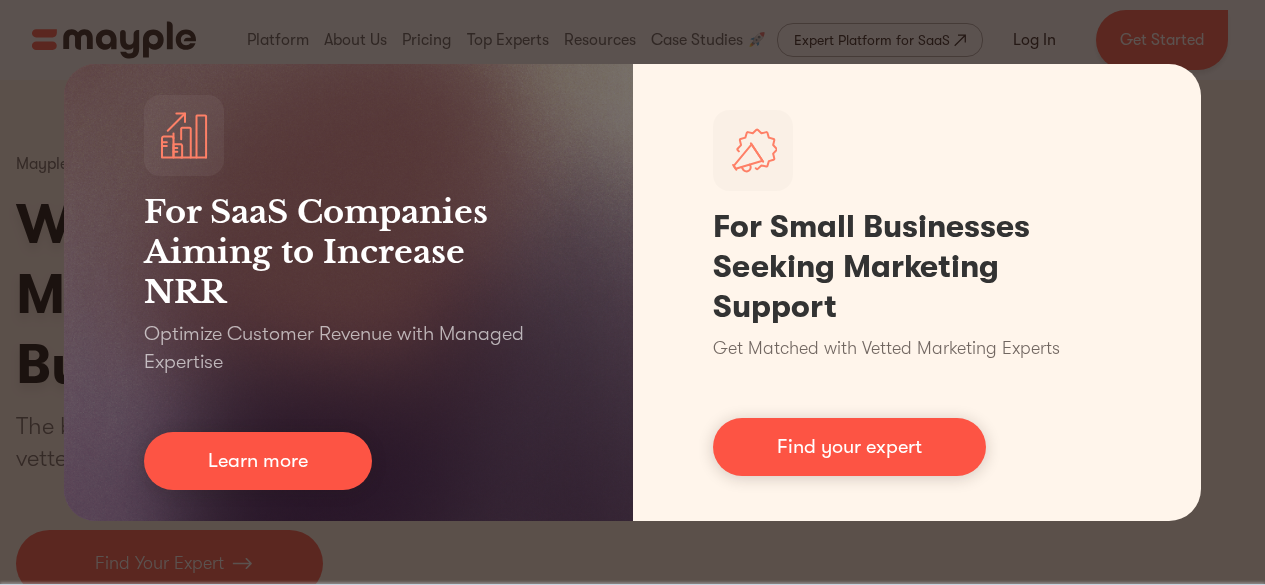 scroll, scrollTop: 0, scrollLeft: 0, axis: both 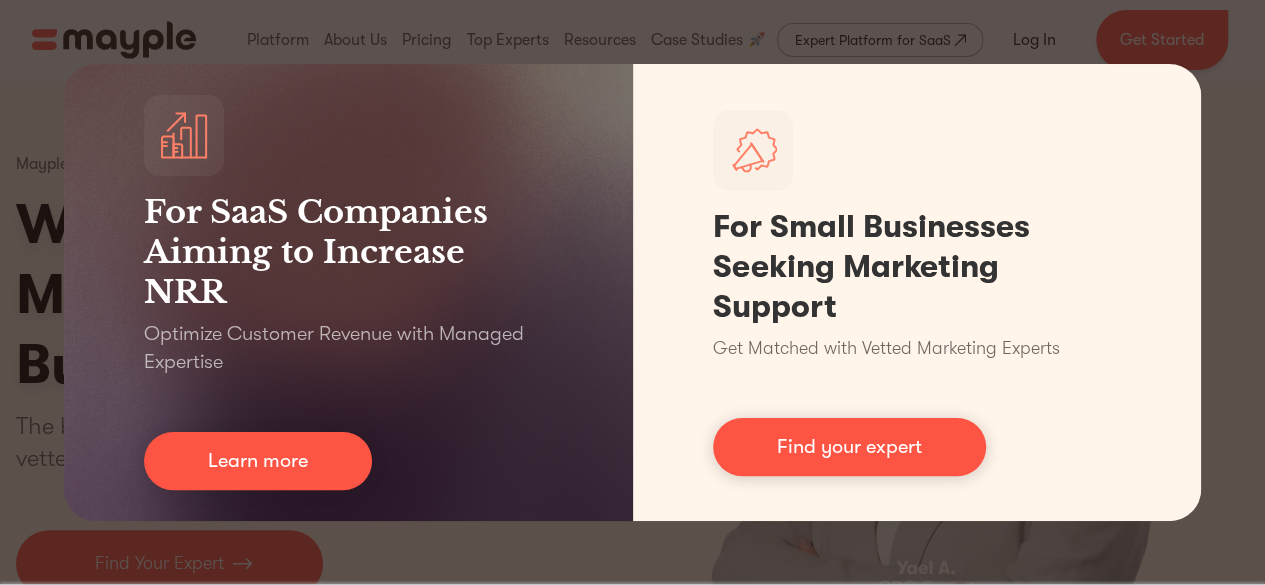 click on "For SaaS Companies Aiming to Increase NRR Optimize Customer Revenue with Managed Expertise Learn more For Small Businesses Seeking Marketing Support Get Matched with Vetted Marketing Experts Find your expert" at bounding box center (632, 292) 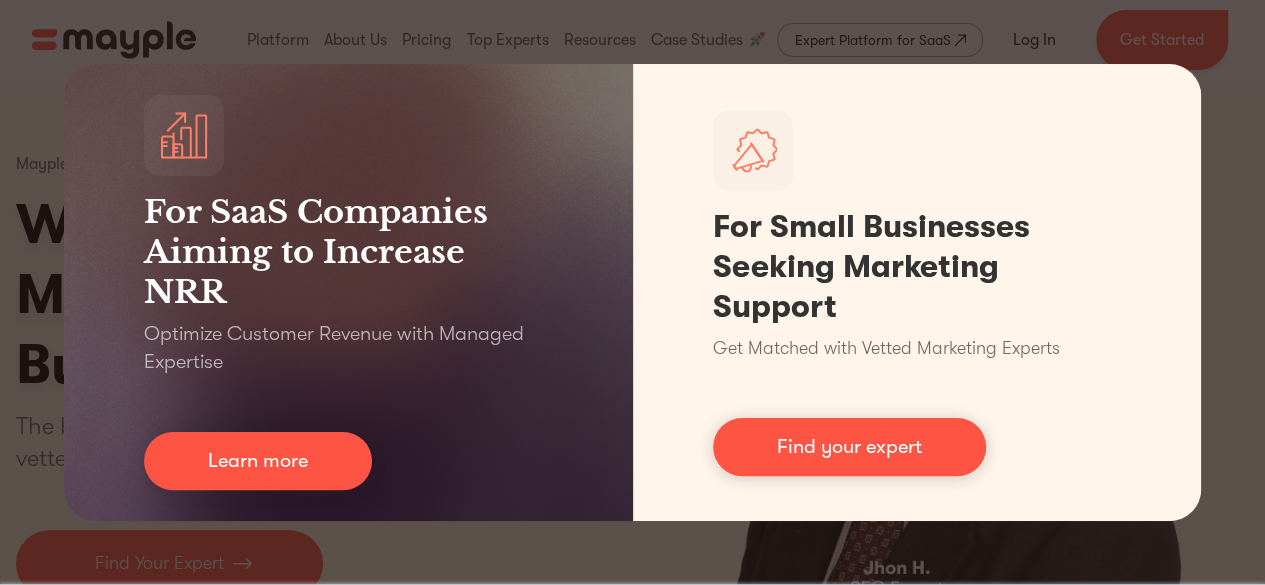 click on "For SaaS Companies Aiming to Increase NRR Optimize Customer Revenue with Managed Expertise Learn more For Small Businesses Seeking Marketing Support Get Matched with Vetted Marketing Experts Find your expert" at bounding box center [632, 292] 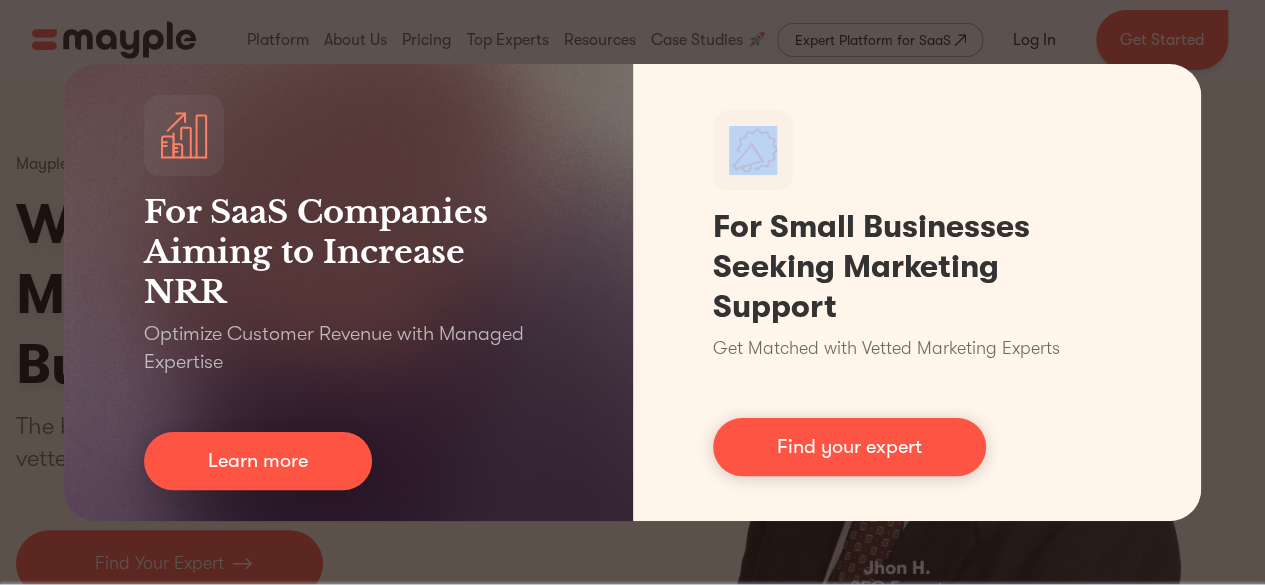 drag, startPoint x: 750, startPoint y: 37, endPoint x: 717, endPoint y: 43, distance: 33.54102 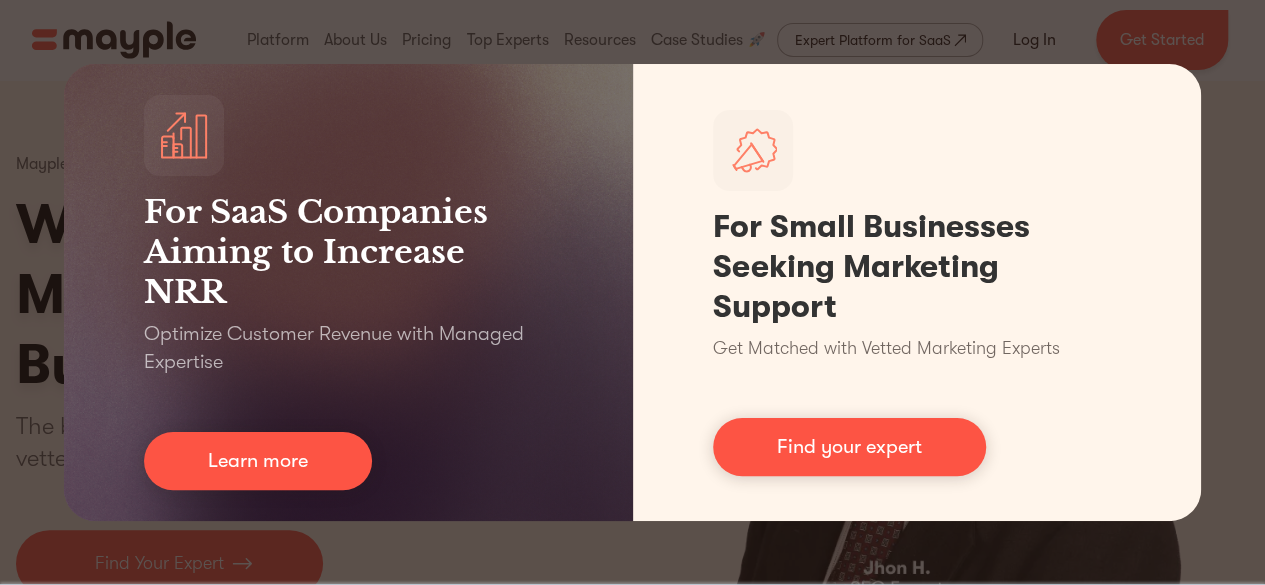 click on "For SaaS Companies Aiming to Increase NRR Optimize Customer Revenue with Managed Expertise Learn more For Small Businesses Seeking Marketing Support Get Matched with Vetted Marketing Experts Find your expert" at bounding box center [632, 292] 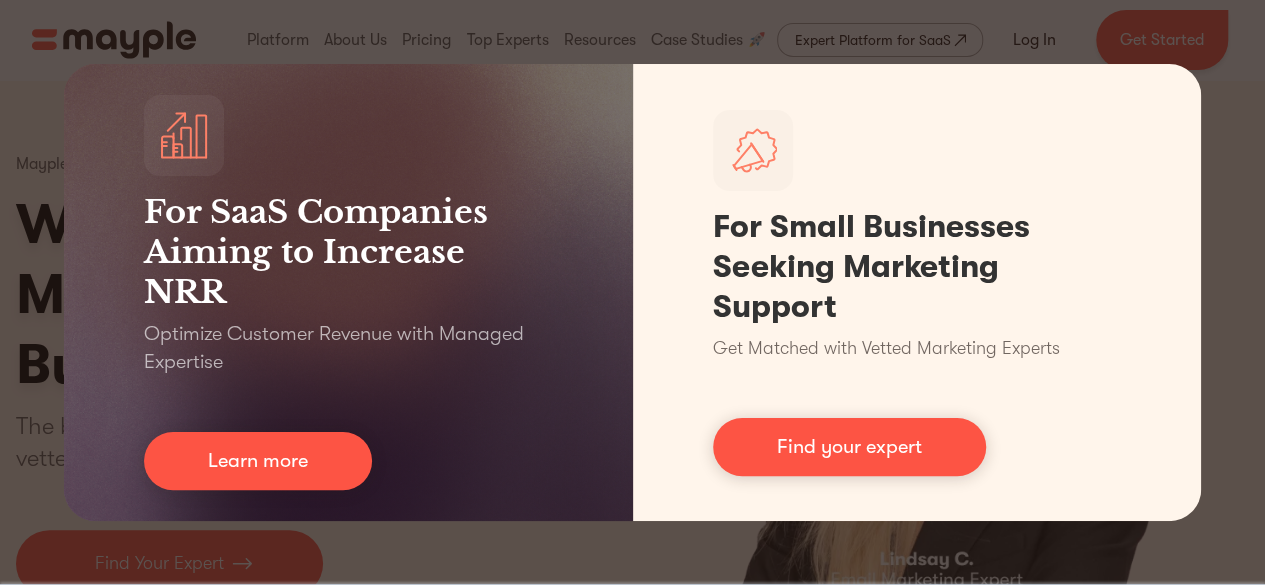 click on "For SaaS Companies Aiming to Increase NRR Optimize Customer Revenue with Managed Expertise Learn more For Small Businesses Seeking Marketing Support Get Matched with Vetted Marketing Experts Find your expert" at bounding box center (632, 292) 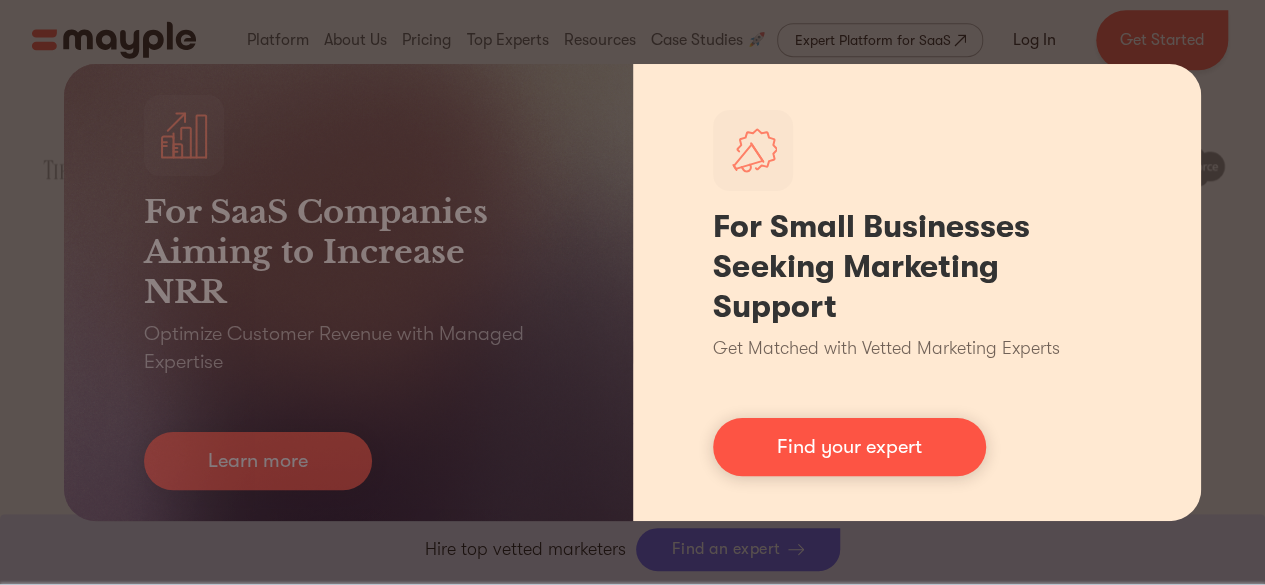 scroll, scrollTop: 1200, scrollLeft: 0, axis: vertical 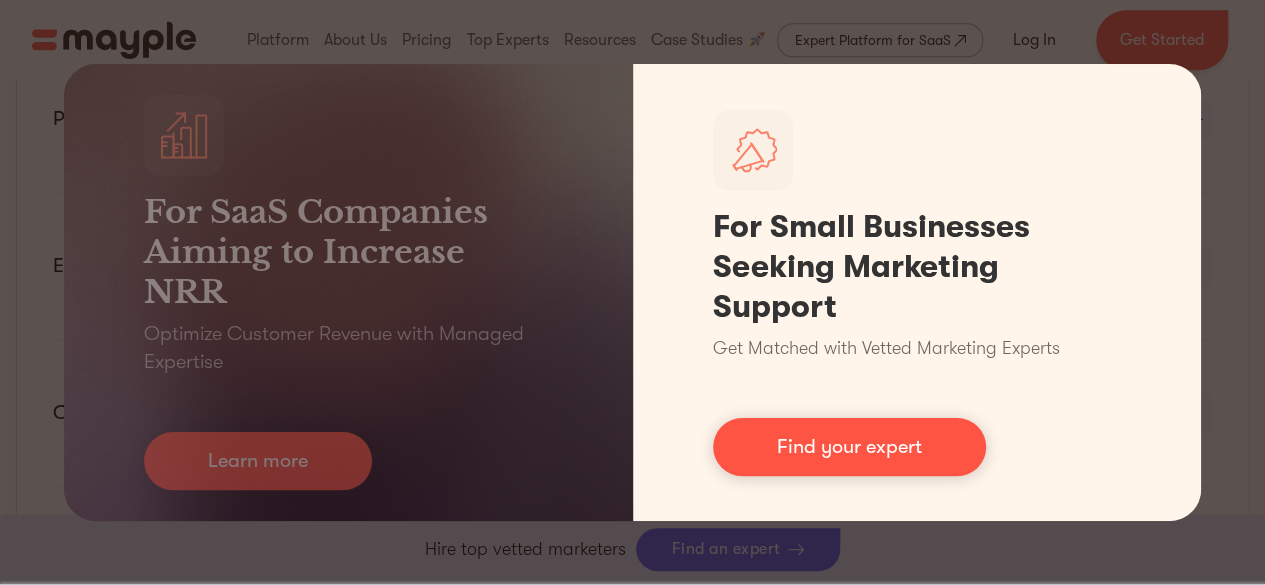 click on "Find your expert" at bounding box center [849, 447] 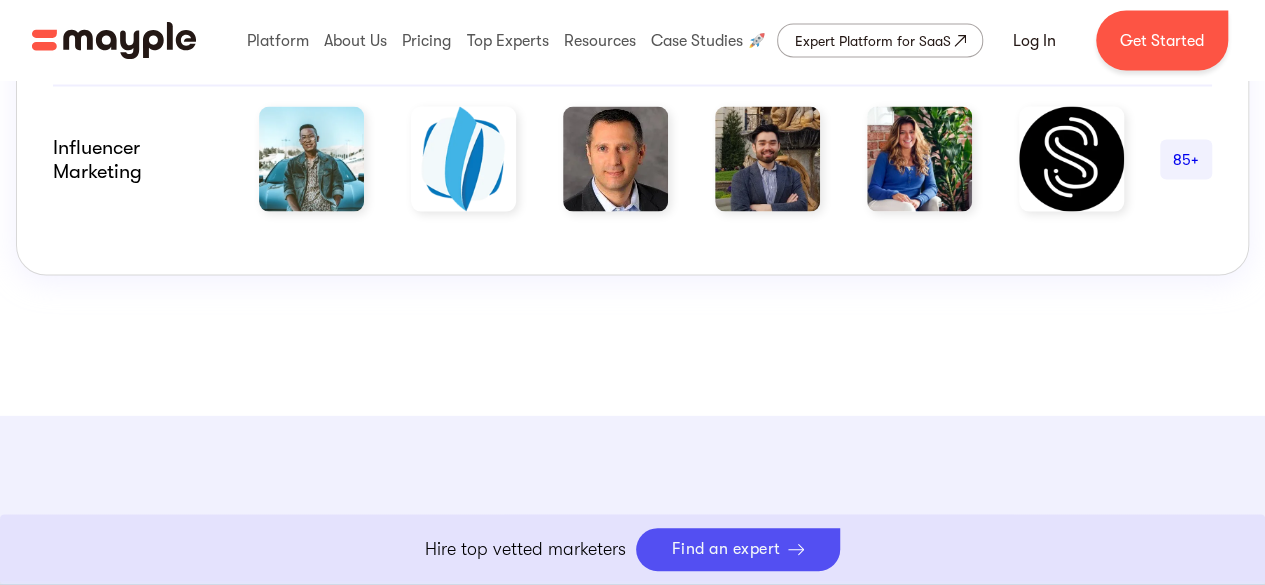 scroll, scrollTop: 2300, scrollLeft: 0, axis: vertical 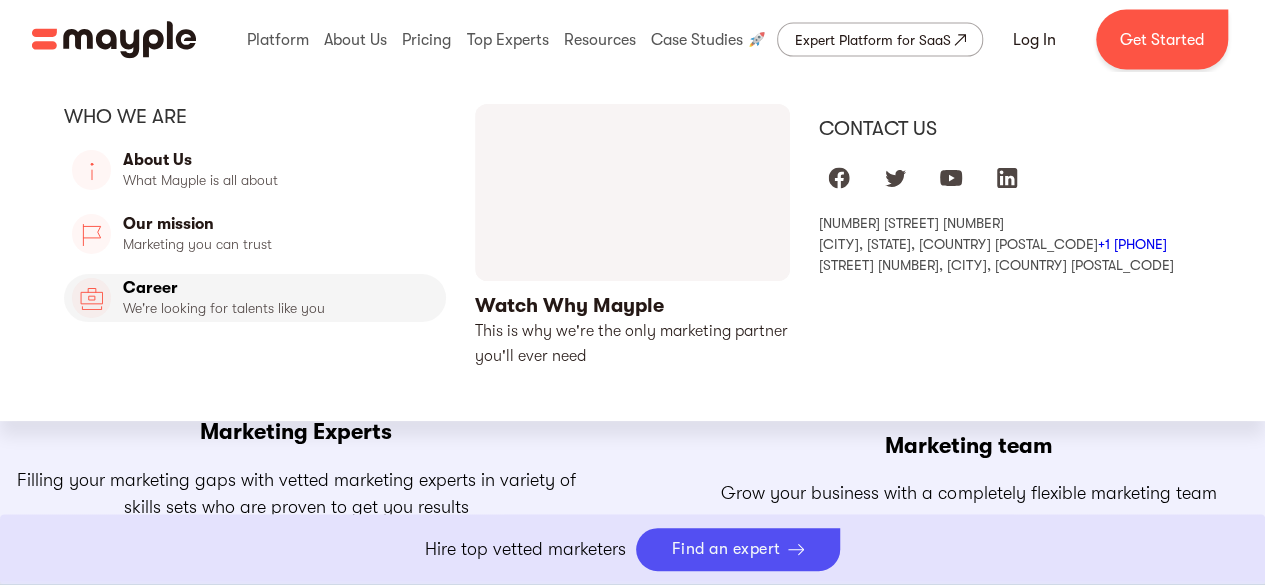 click on "Career" at bounding box center (255, 298) 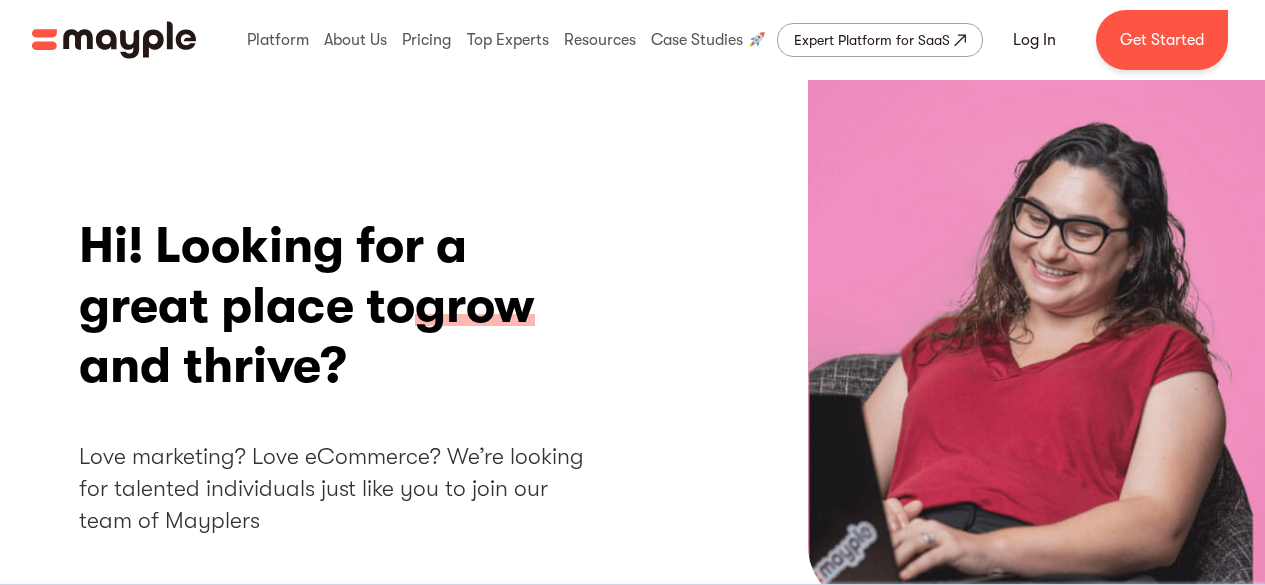 scroll, scrollTop: 0, scrollLeft: 0, axis: both 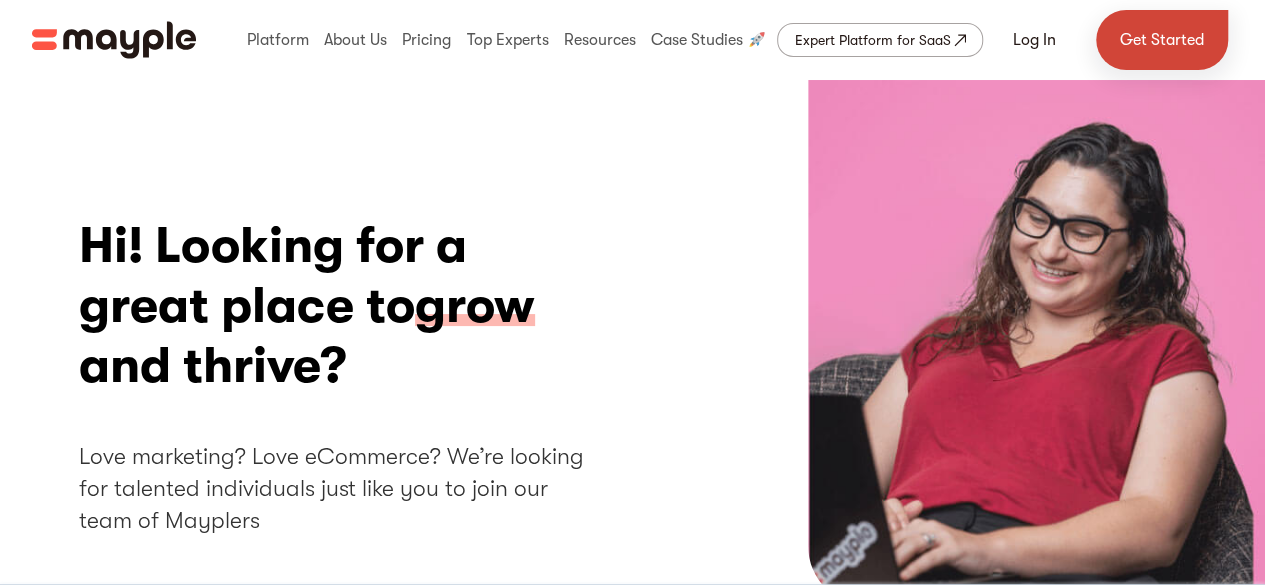 click on "Get Started" at bounding box center [1162, 40] 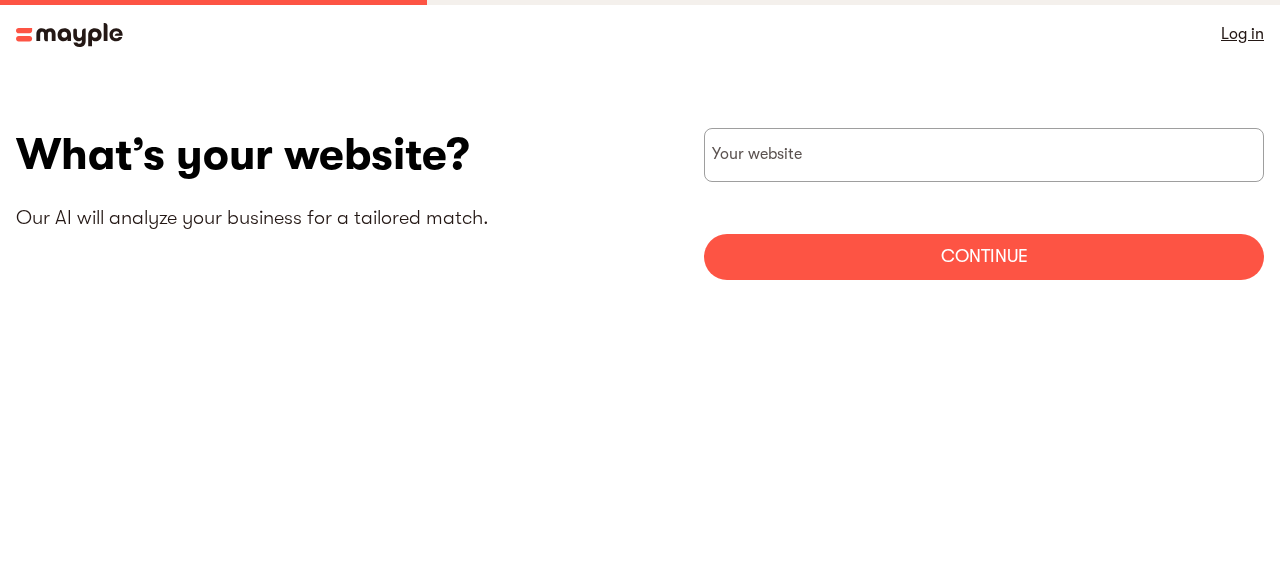 scroll, scrollTop: 0, scrollLeft: 0, axis: both 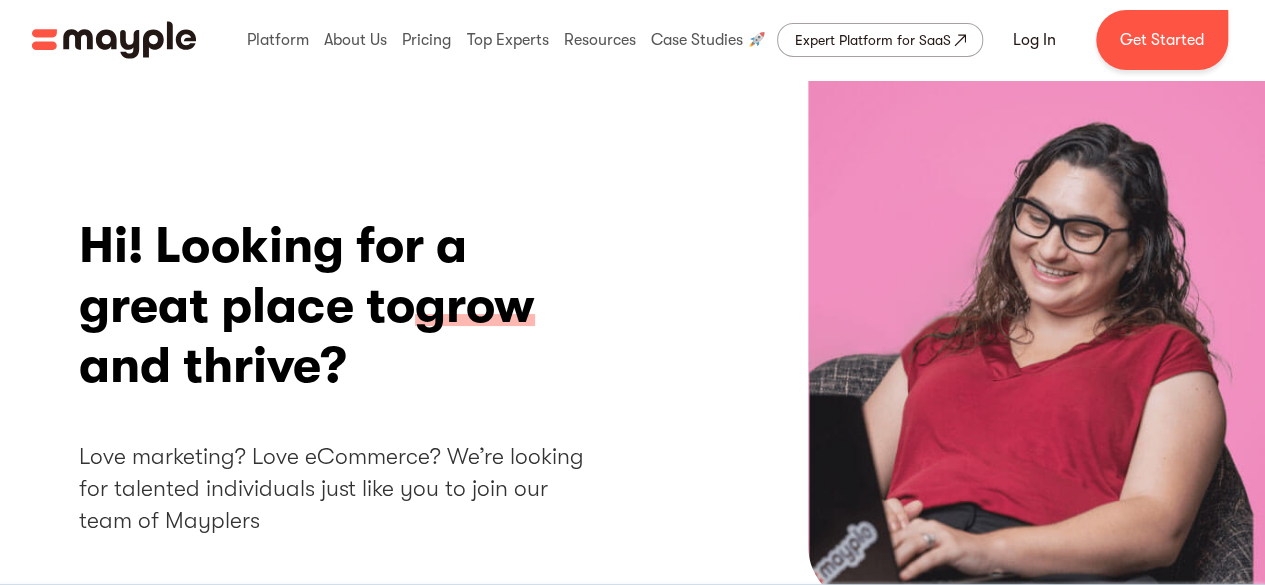 click on "Expert Platform for SaaS" at bounding box center (872, 40) 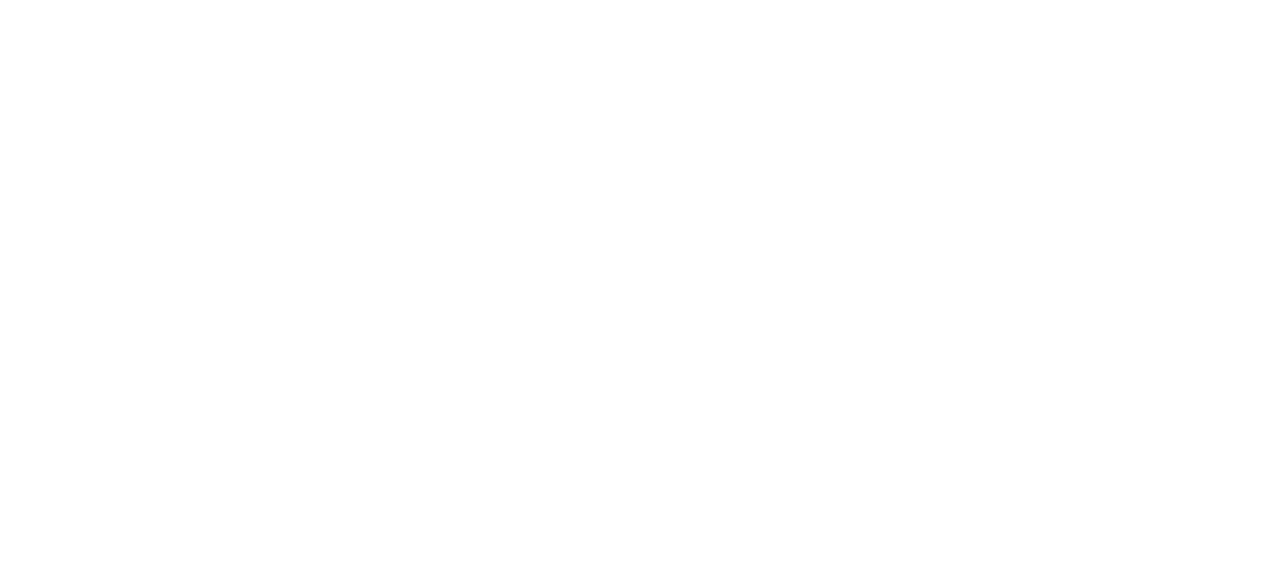scroll, scrollTop: 0, scrollLeft: 0, axis: both 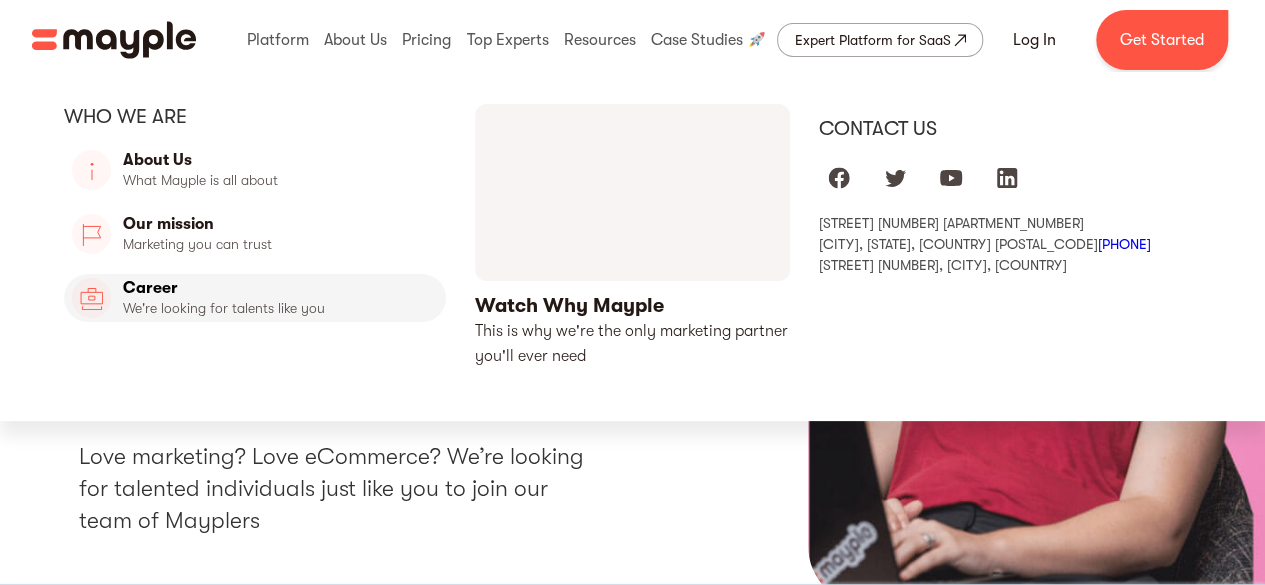 click on "Career" at bounding box center [255, 298] 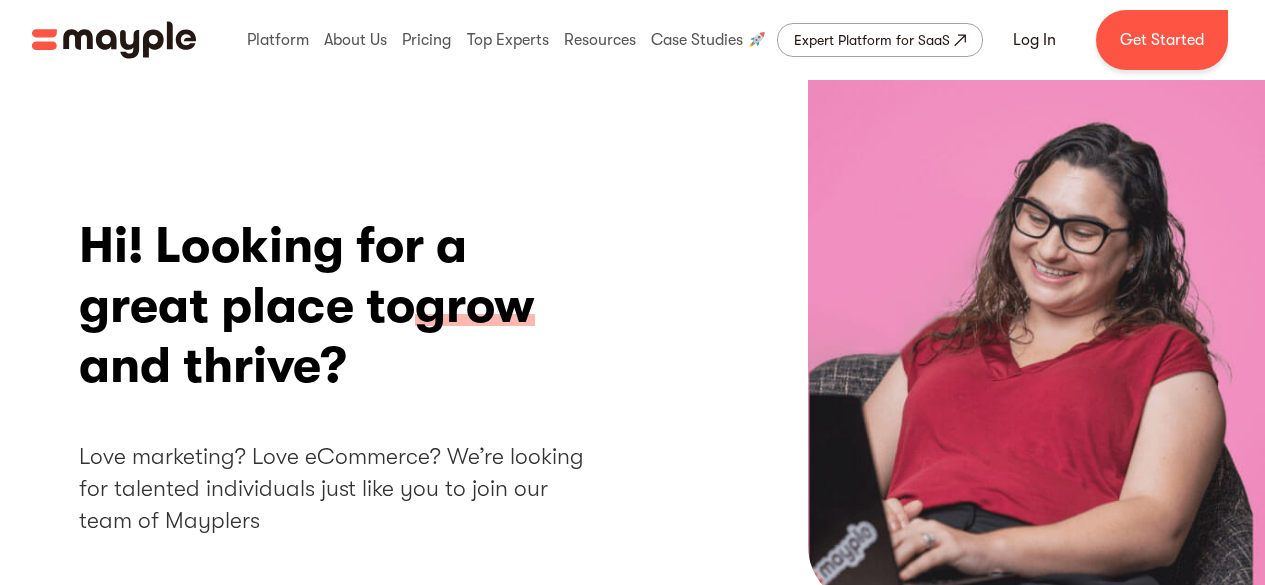 scroll, scrollTop: 0, scrollLeft: 0, axis: both 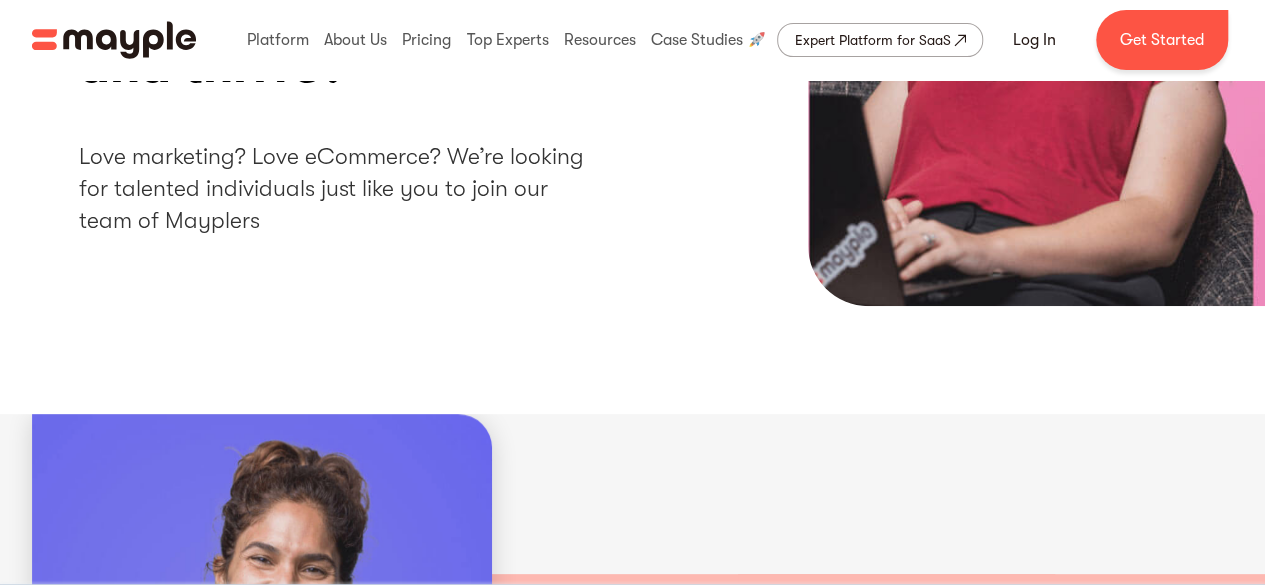 click on "Love marketing? Love eCommerce? We’re looking for talented individuals just like you to join our team of Mayplers" at bounding box center [338, 189] 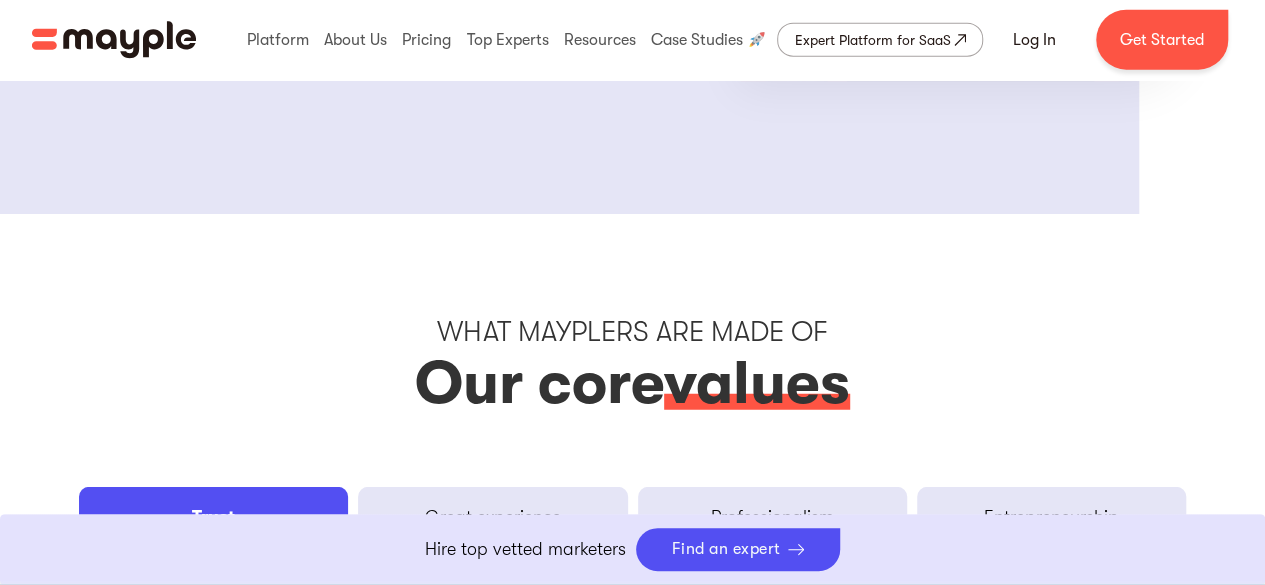 scroll, scrollTop: 2600, scrollLeft: 0, axis: vertical 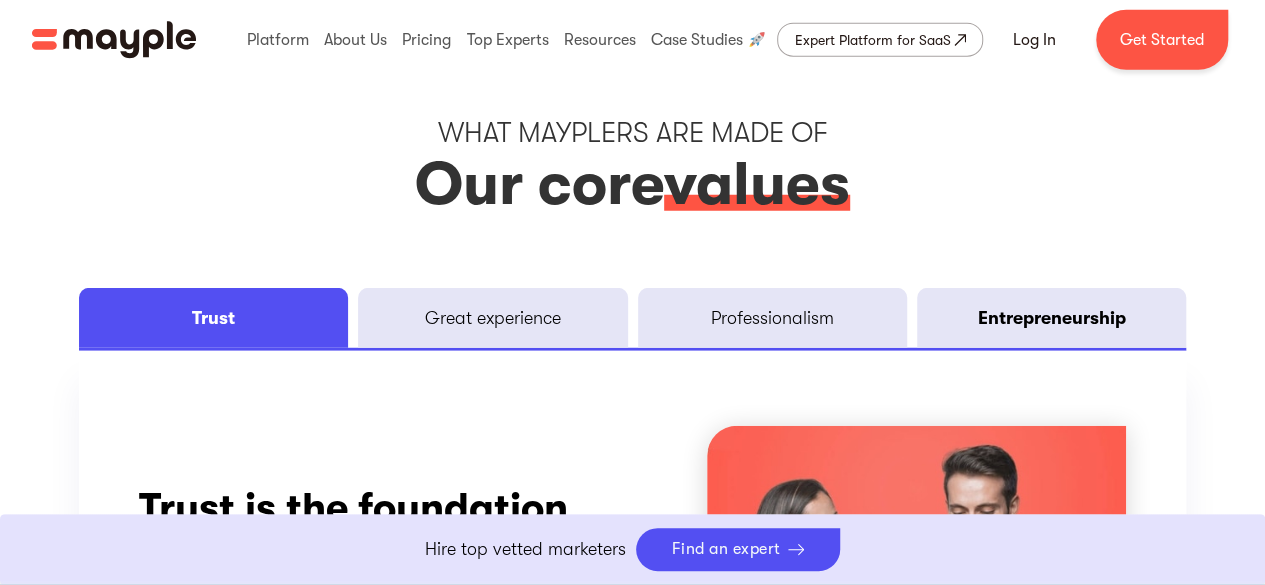 click on "Entrepreneurship" at bounding box center [1051, 318] 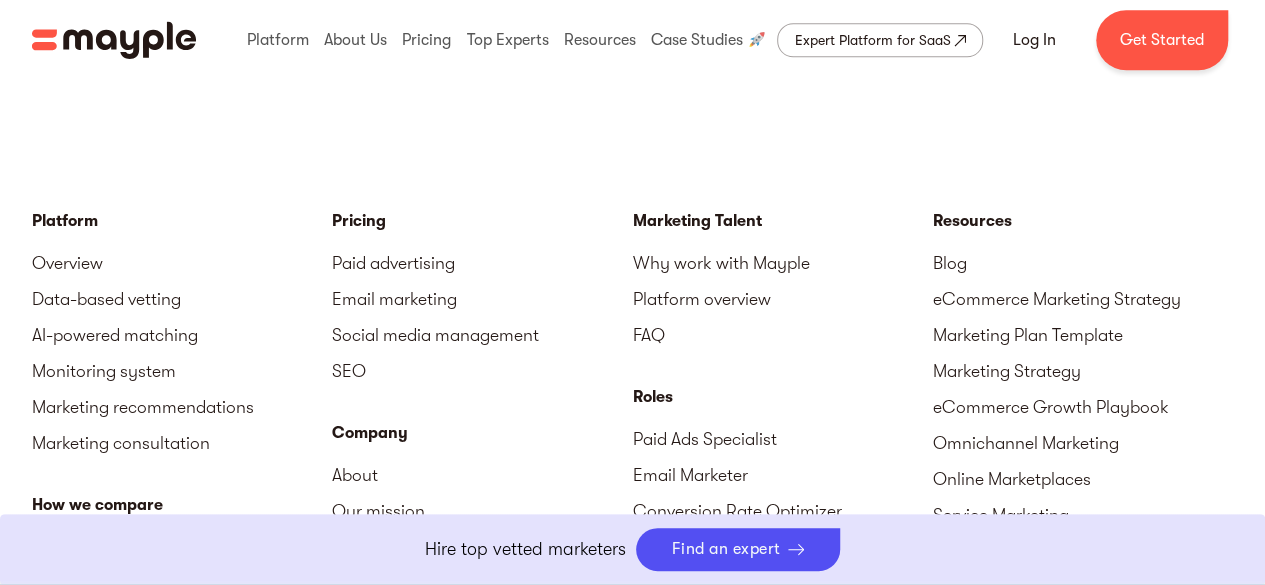 scroll, scrollTop: 5000, scrollLeft: 0, axis: vertical 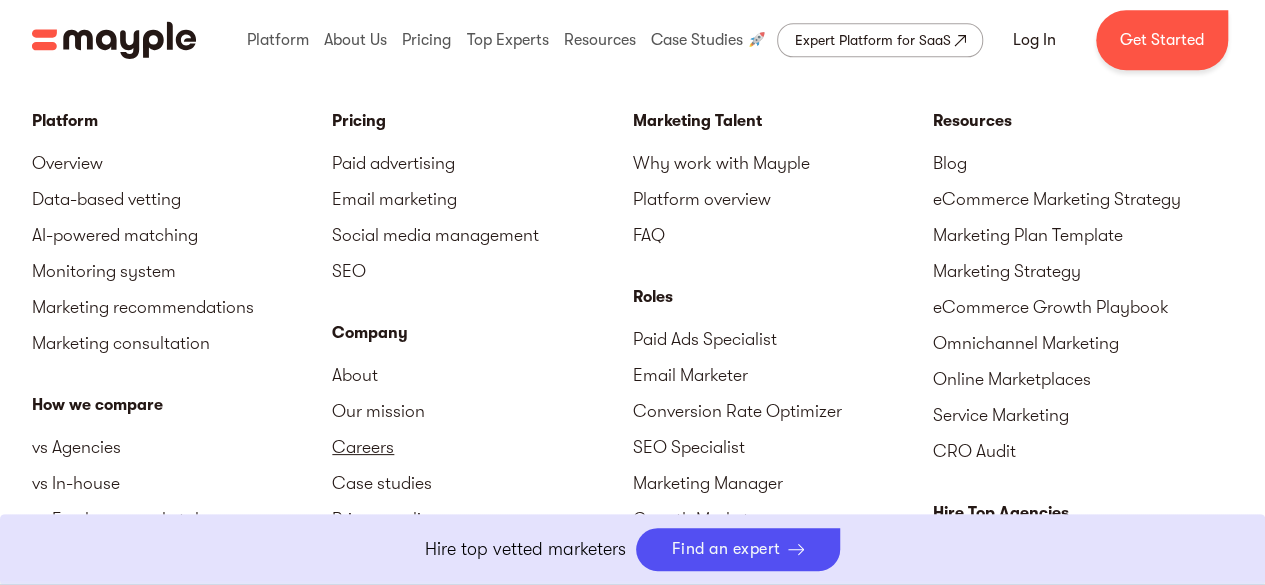 click on "Careers" at bounding box center [482, 447] 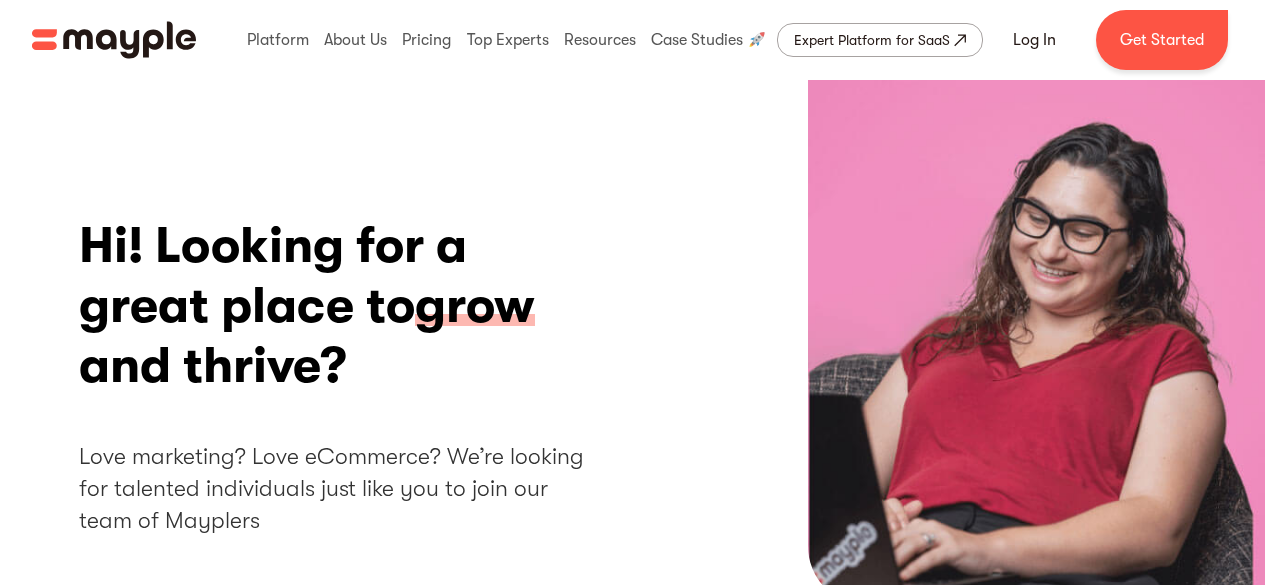 scroll, scrollTop: 0, scrollLeft: 0, axis: both 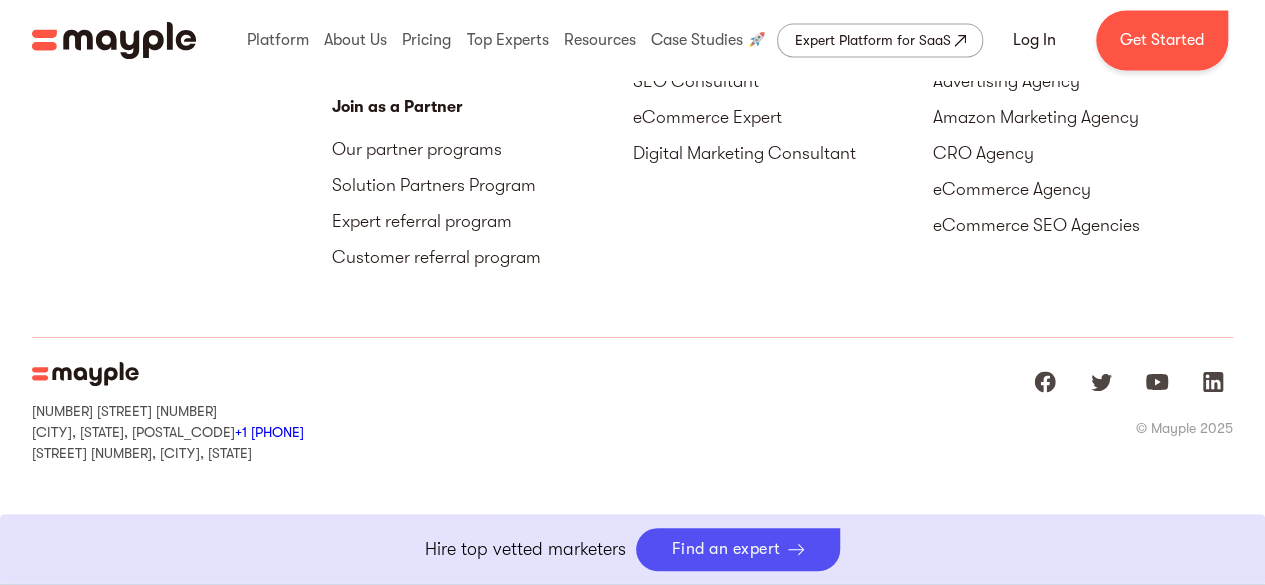 click on "Hire top vetted marketers" at bounding box center (525, 549) 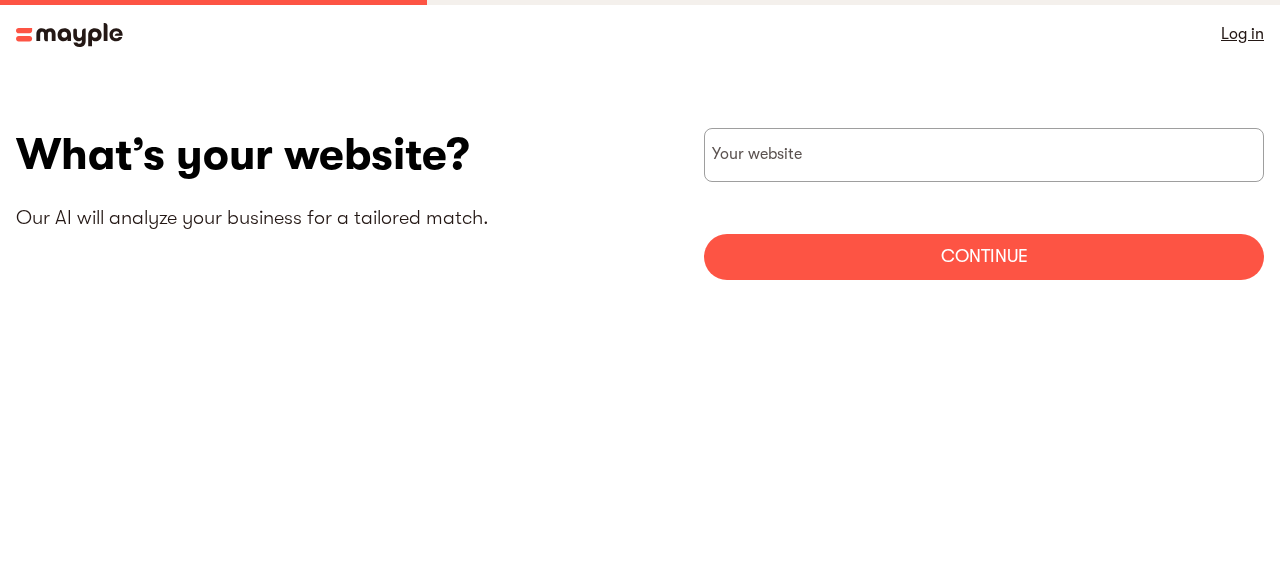 scroll, scrollTop: 0, scrollLeft: 0, axis: both 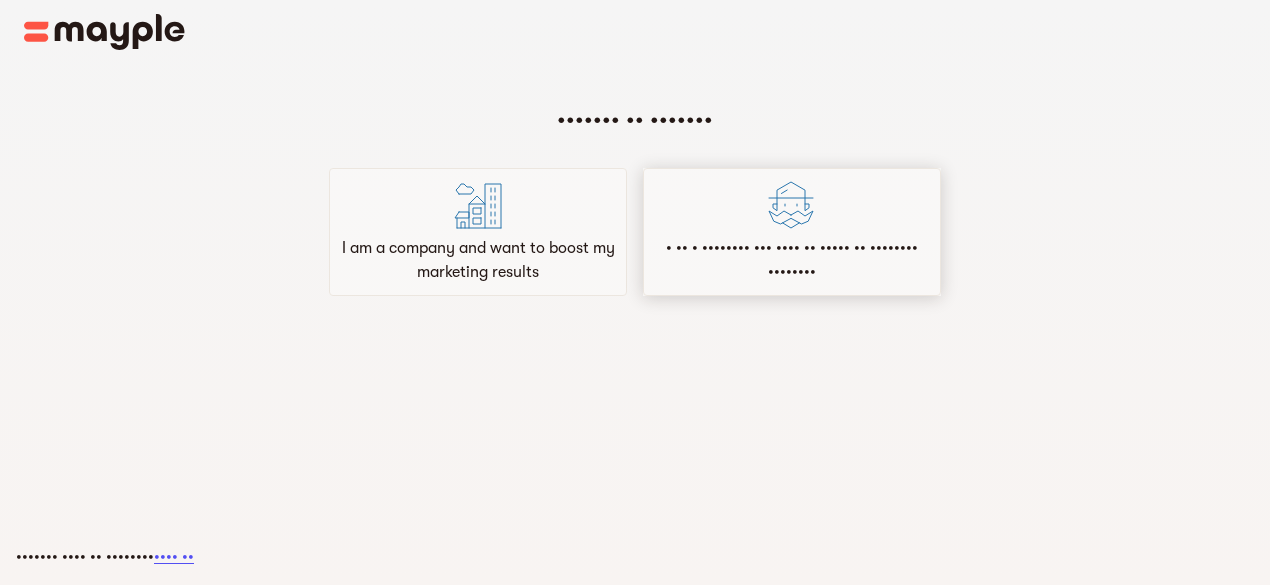 click on "• •• • •••••••• ••• •••• •• ••••• •• •••••••• ••••••••" at bounding box center (792, 260) 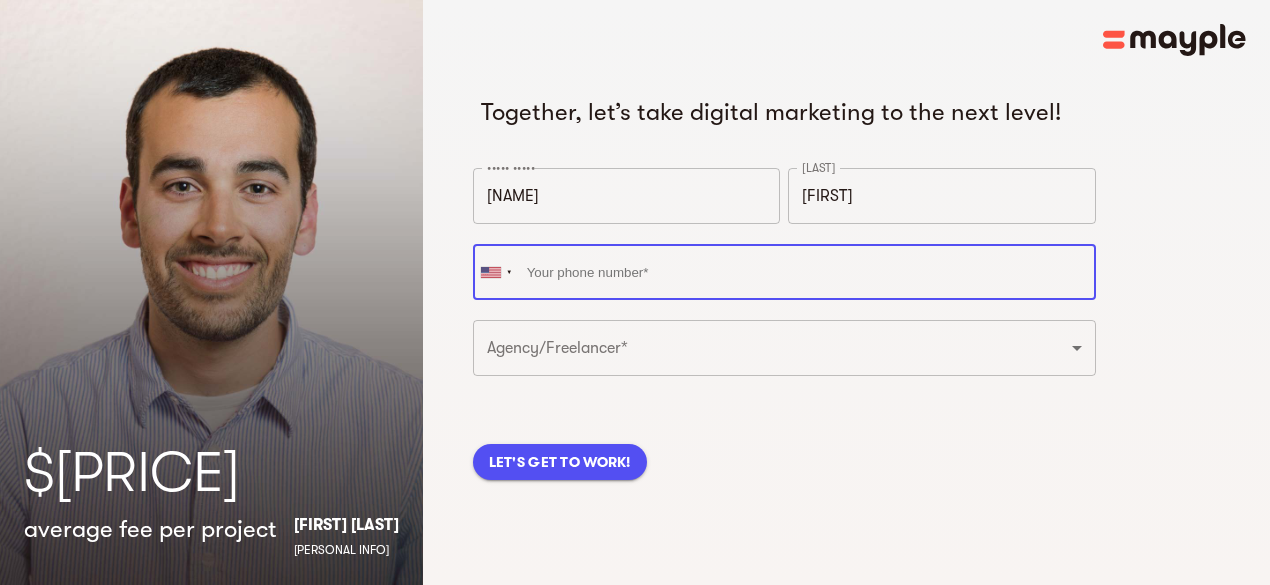 click at bounding box center [784, 272] 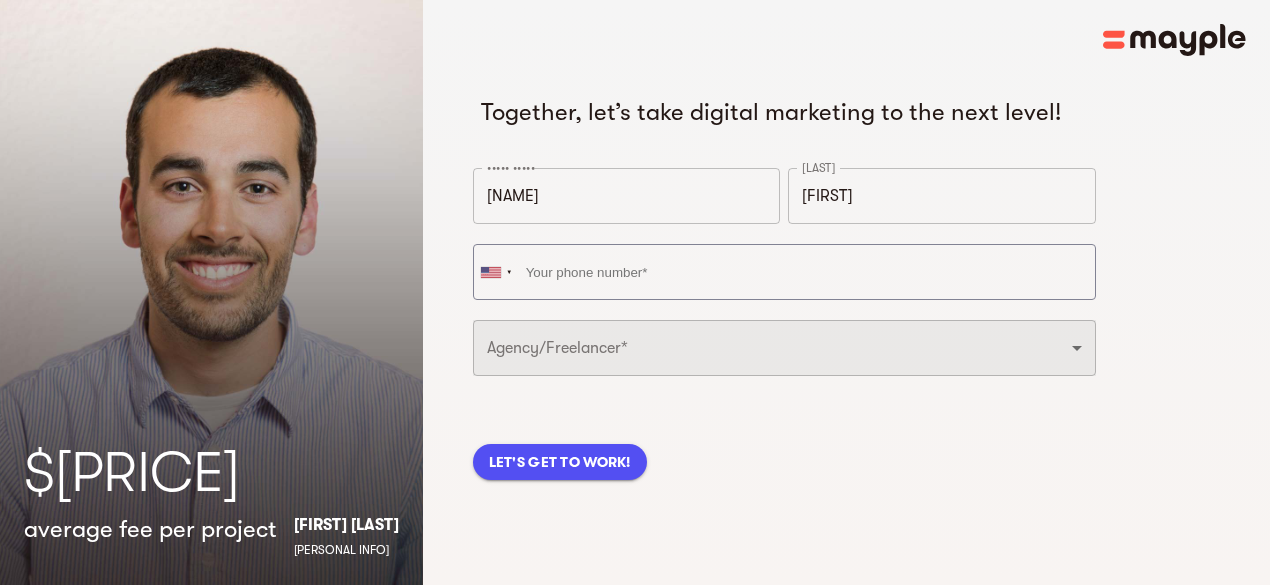 click on "[COMPANY] [ROLE]" at bounding box center (784, 348) 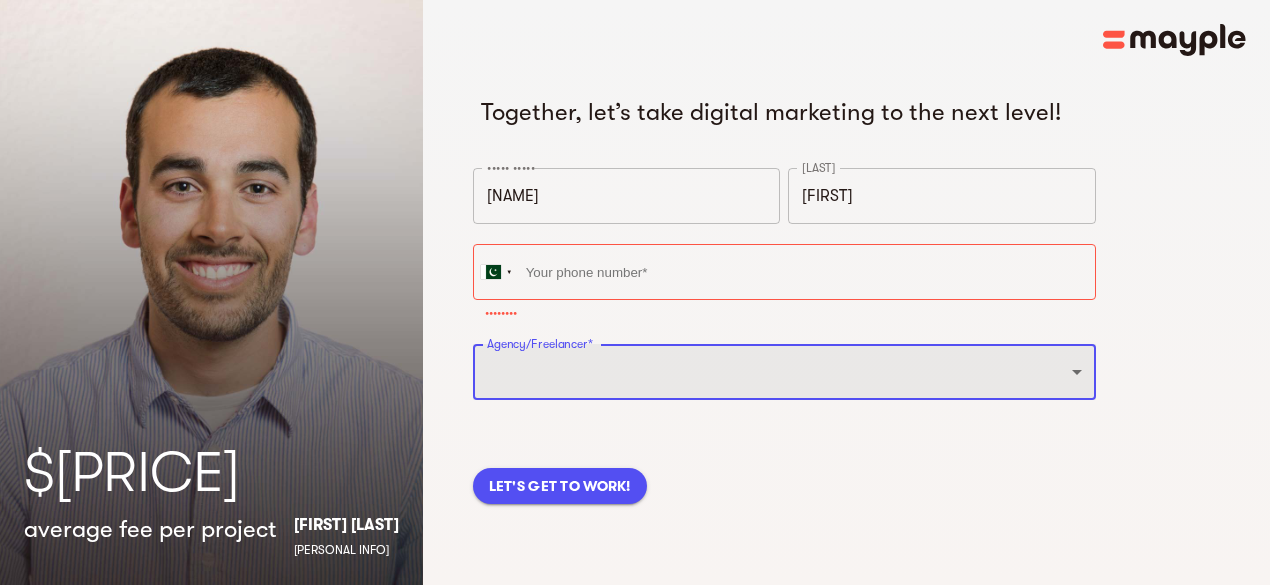 select on "[ROLE]" 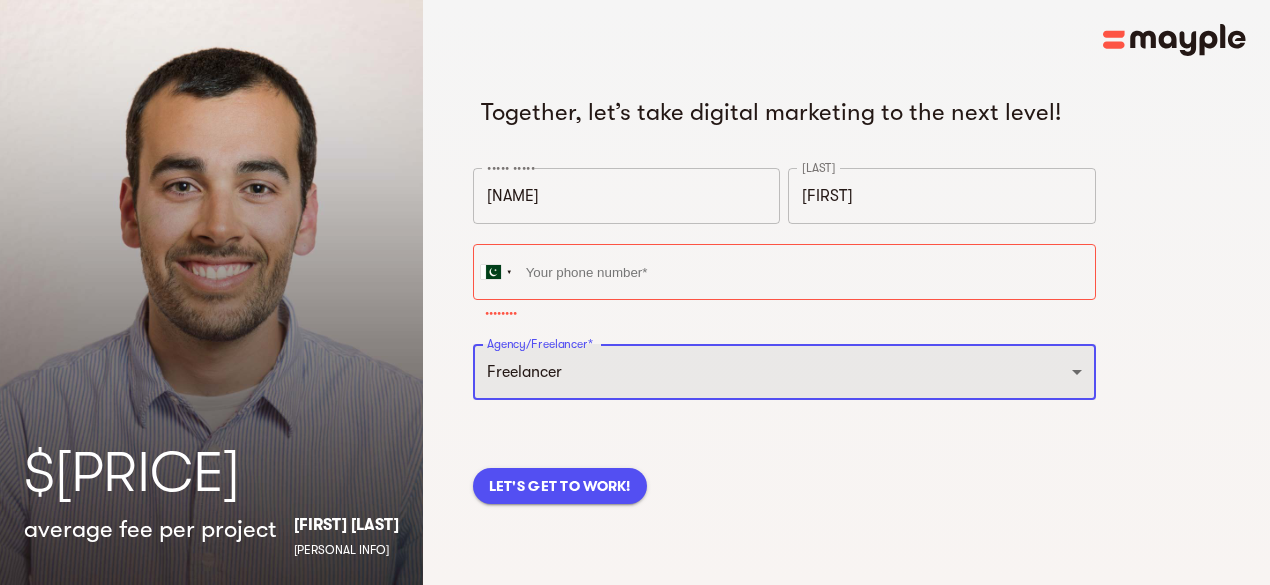 click on "[COMPANY] [ROLE]" at bounding box center [784, 372] 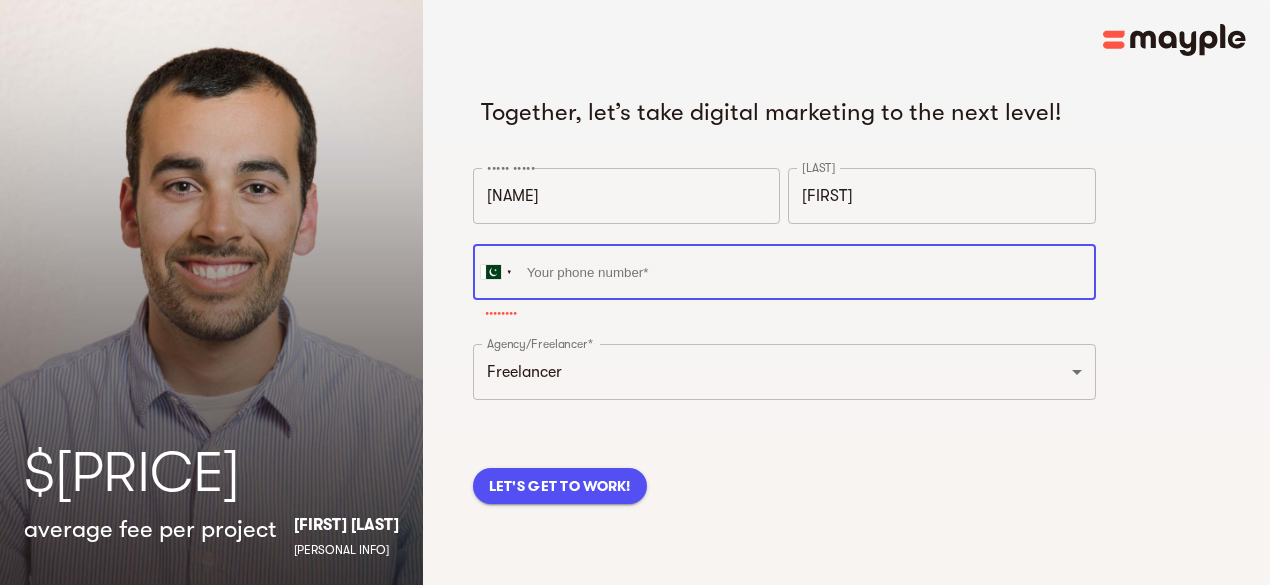 click at bounding box center [784, 272] 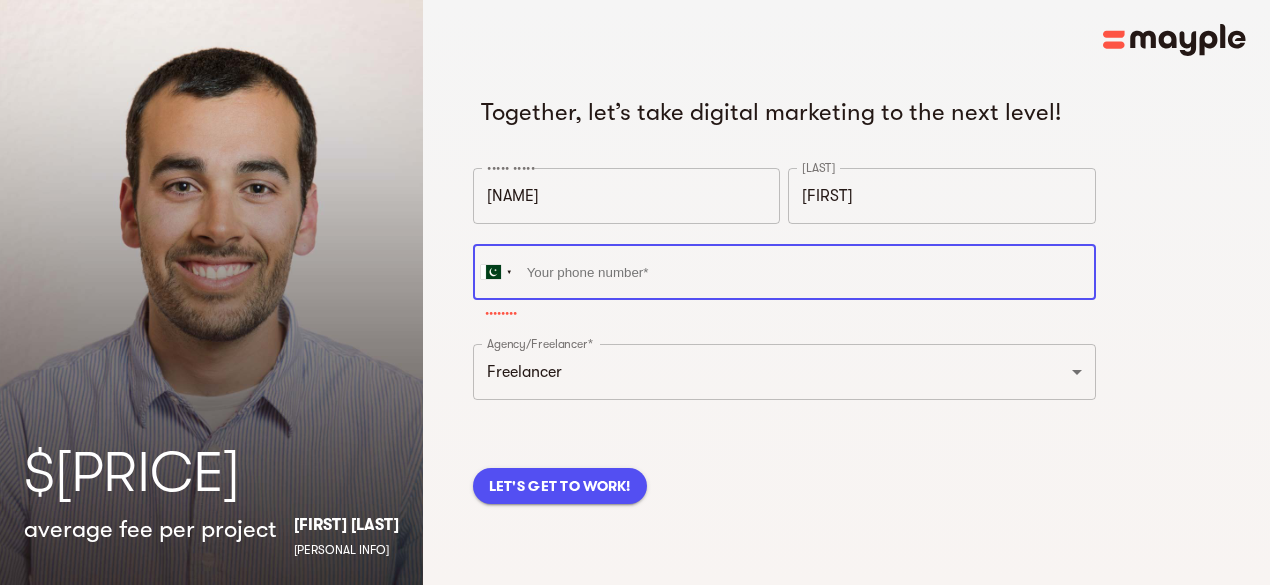 type on "[PHONE]" 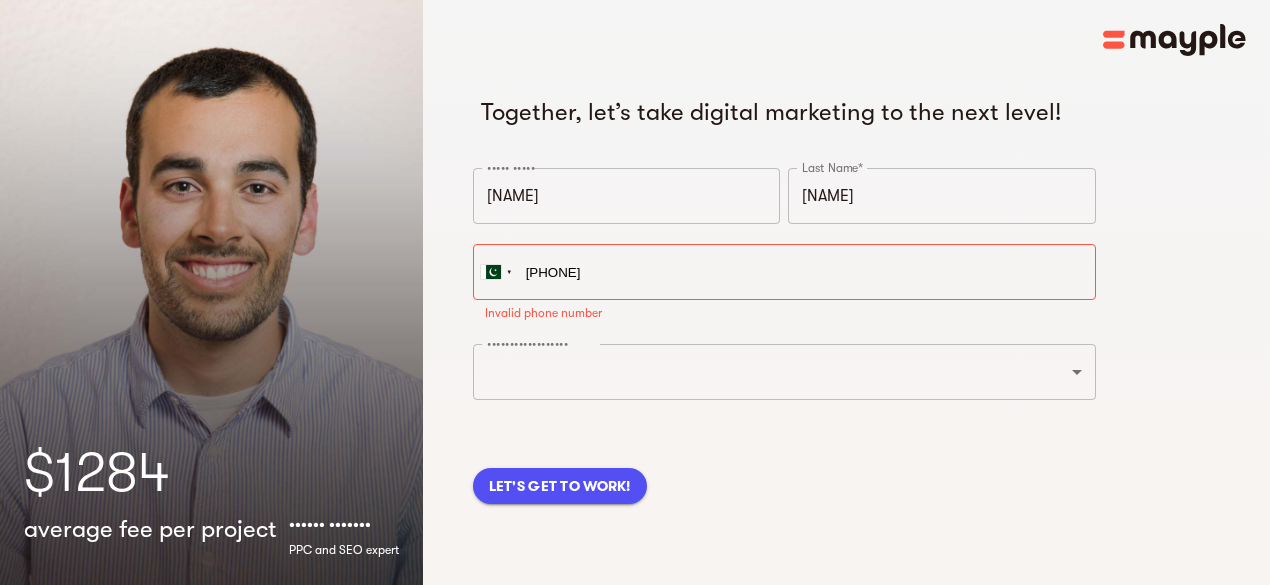 click on "••••••••• ••••• •••• ••••••• ••••••••• •• ••• •••• •••••• ••••• ••••• •••••• ••••• ••••• •••• ••••• •••••• •••• ••••• •••••• •••••• • • •••••• ••••••• • •• ••••••••••• •••••••••••••• • •• ••••••• •••••••••• • ••• ••••••• •••••••••••• • ••• •••••••• ••••• • •••• ••••••• • ••• •••••• • ••• •••••••• • •••• ••••••• ••• ••••••• • •••• ••••••••• • •• ••••••• •••••••••• • ••• ••••• • ••• ••••••••• • •• ••••••• •••••••••••• • •• •••••••••• •••••••••••• • ••• ••••••• • •••• ••••••• •••••••••••• • ••• •••••••••• •••••••••• • ••• •••••••• • •••• ••••••• •••••••••• • ••• ••••••• •••••••• • •• •••••• • ••• ••••• ••••••• • ••• ••••••• • •••• •••••• ••••••• • ••• ••••••• • ••• •••••• ••• ••••••••••• •••••• • •••••••••••• • ••• •••••••• • ••• •••••• •••••••• • •• ••••••• •••••• ••••• ••••••••• • ••• ••••••• •••••• ••••••• • •••• •••••• • ••• •••••••• •••••••••• • ••• ••••••• •••• • ••• ••••••• •••••••••• • •••" at bounding box center (847, 326) 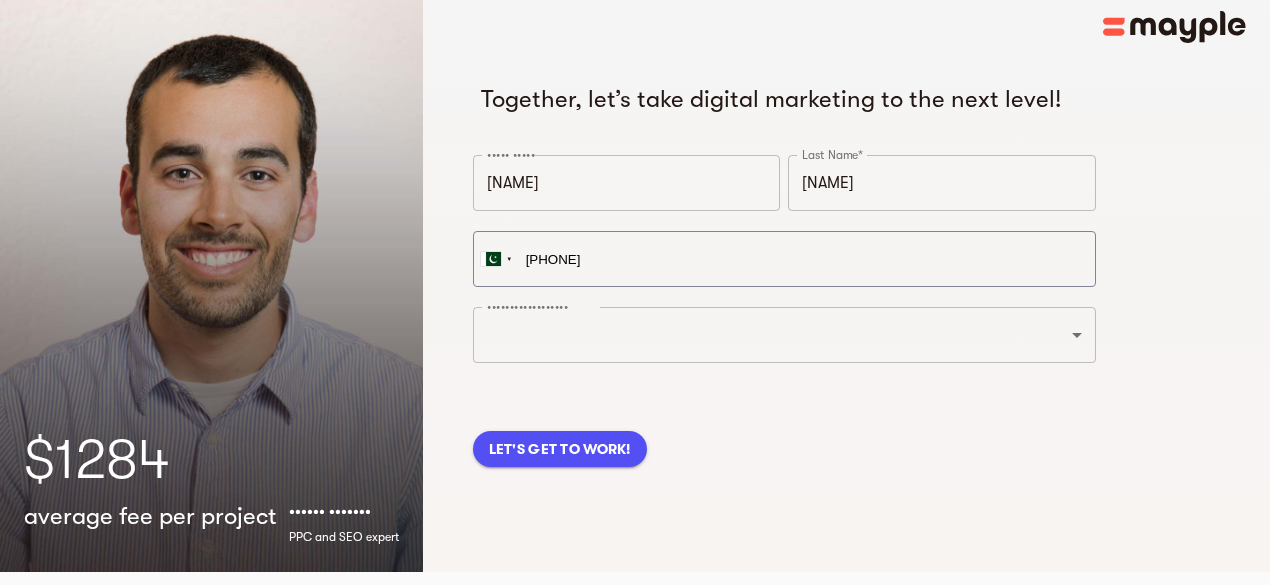 scroll, scrollTop: 24, scrollLeft: 0, axis: vertical 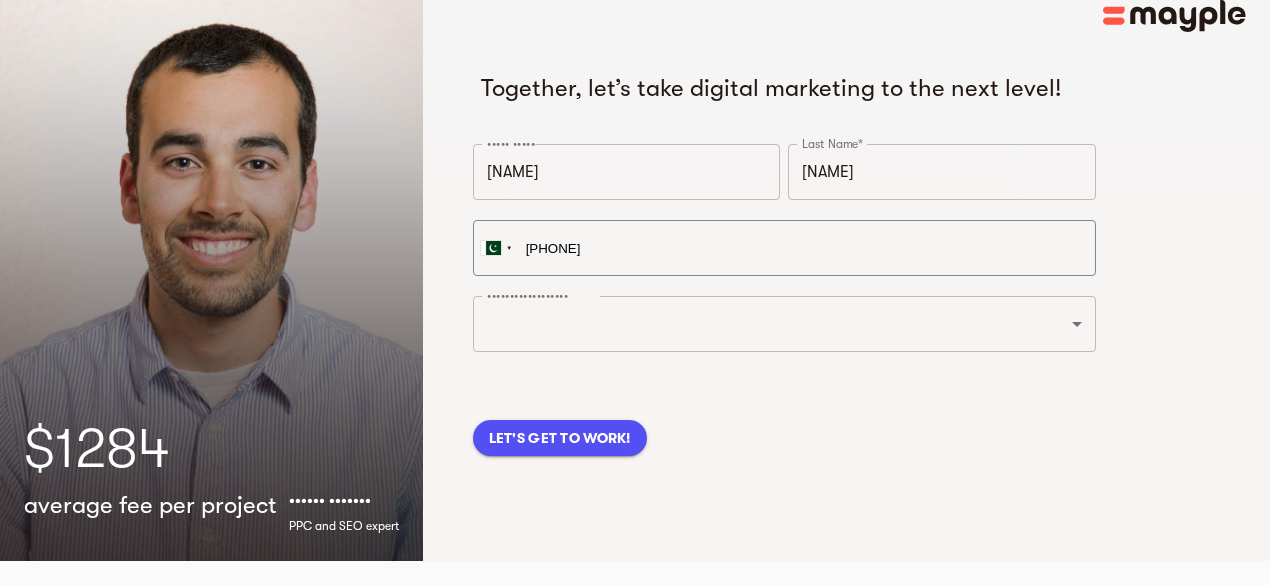 click on "LET'S GET TO WORK!" at bounding box center (560, 438) 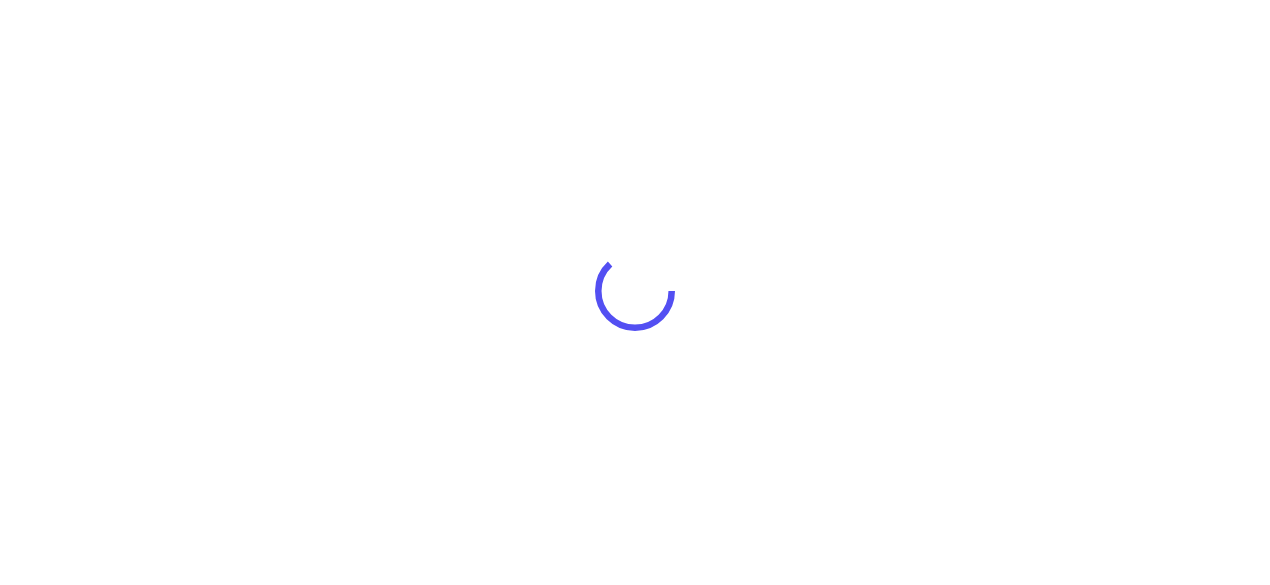 scroll, scrollTop: 18, scrollLeft: 0, axis: vertical 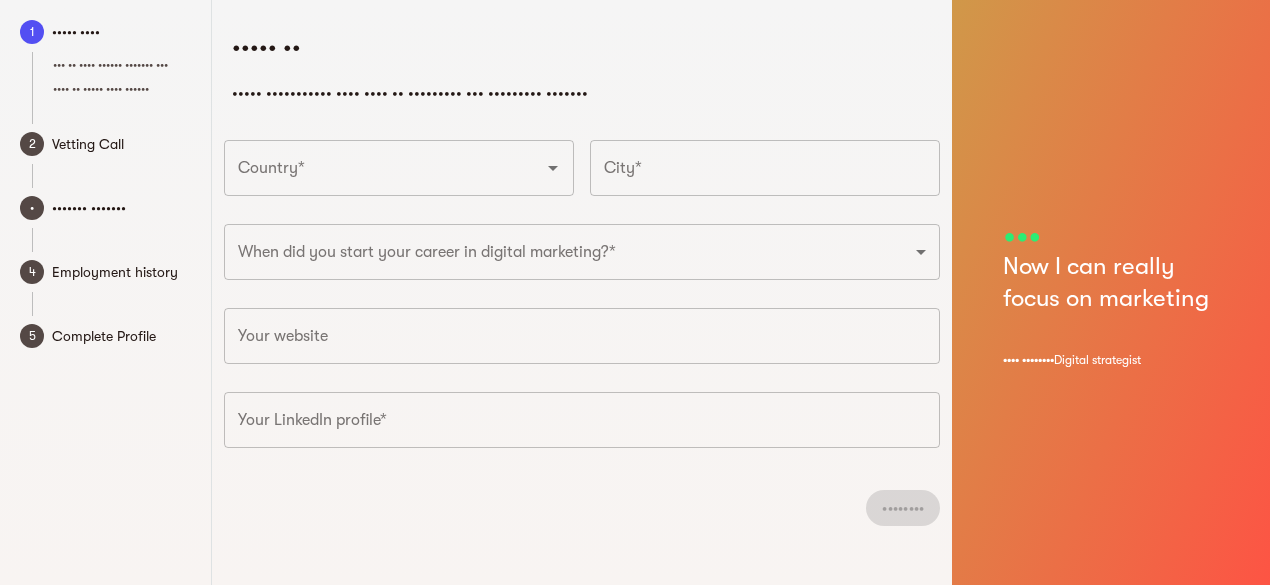 click on "Country*" at bounding box center (371, 168) 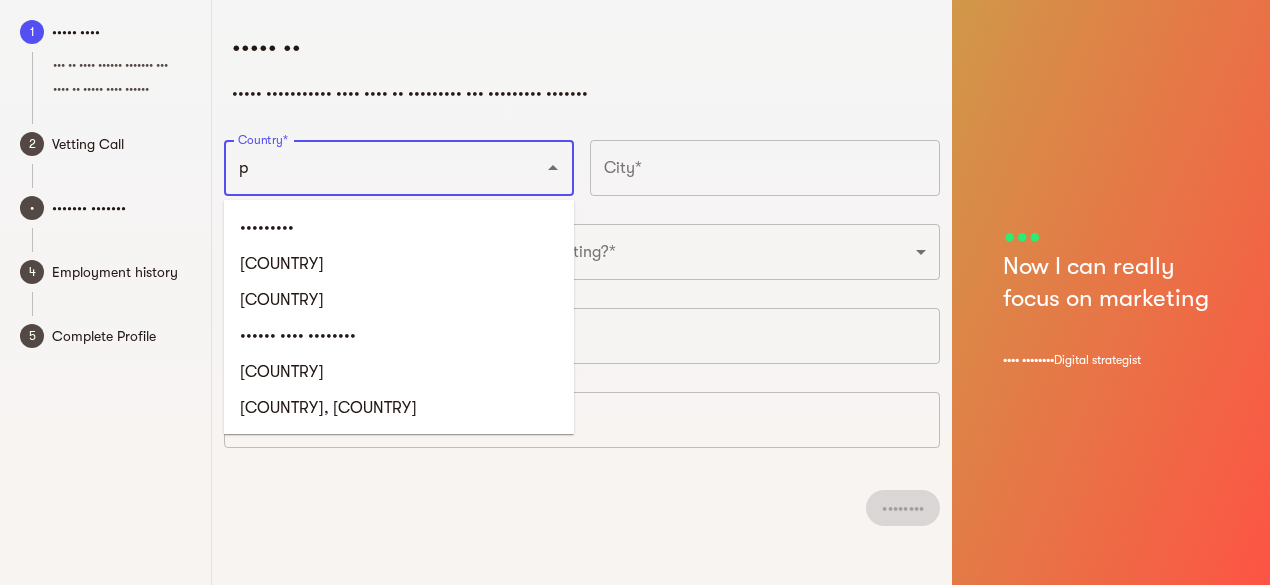 scroll, scrollTop: 0, scrollLeft: 0, axis: both 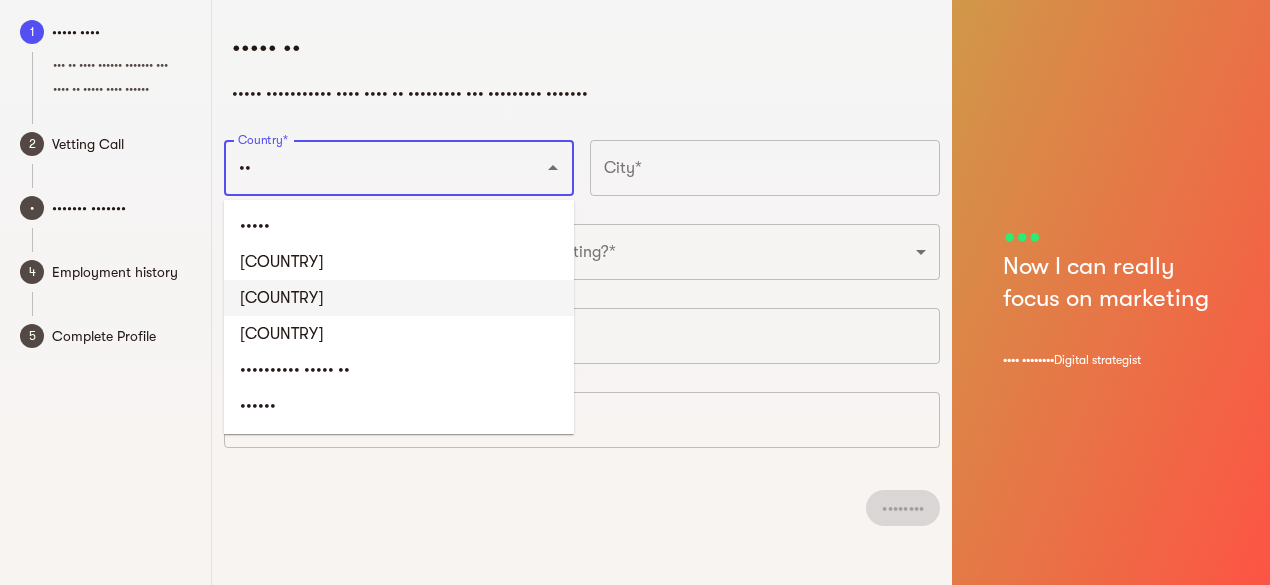 click on "[COUNTRY]" at bounding box center (399, 298) 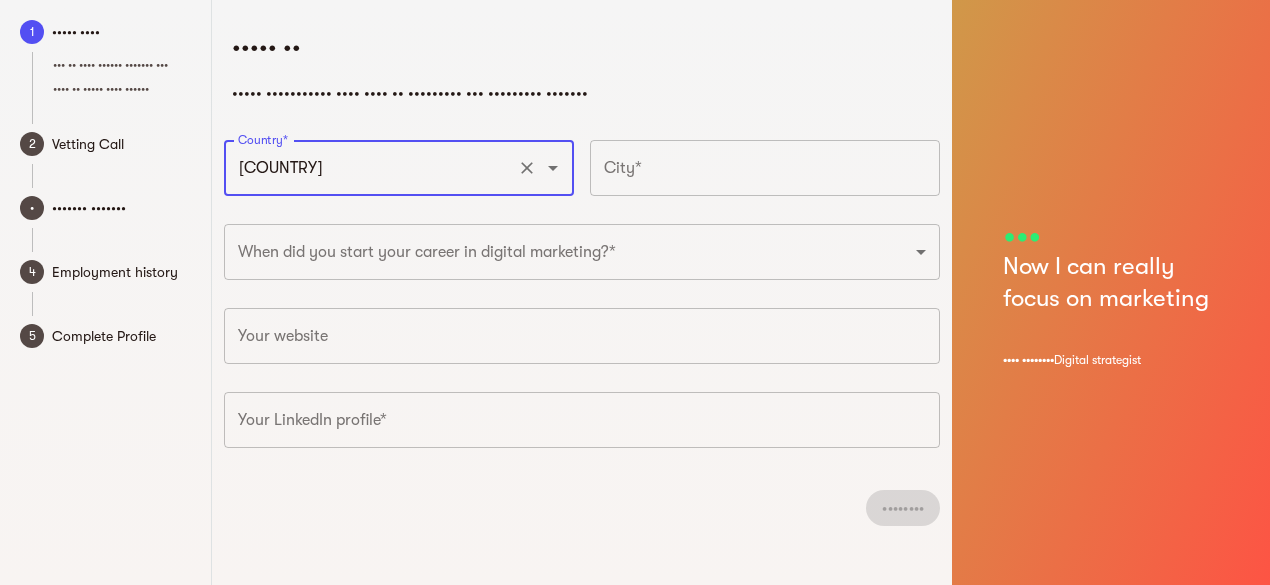 type on "[COUNTRY]" 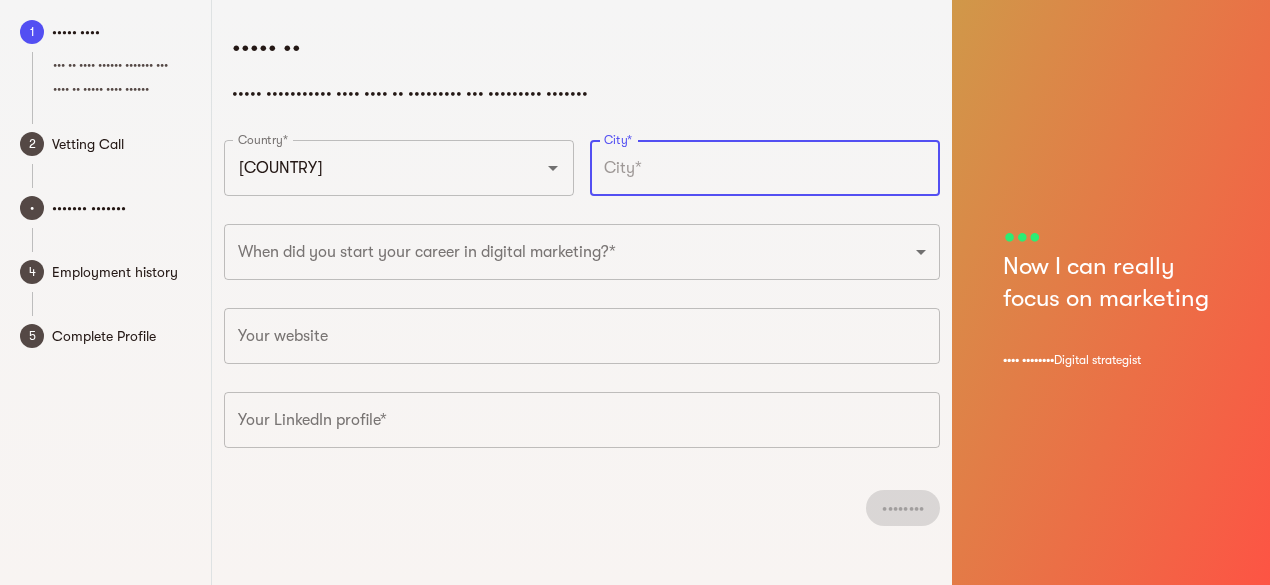 click at bounding box center [765, 168] 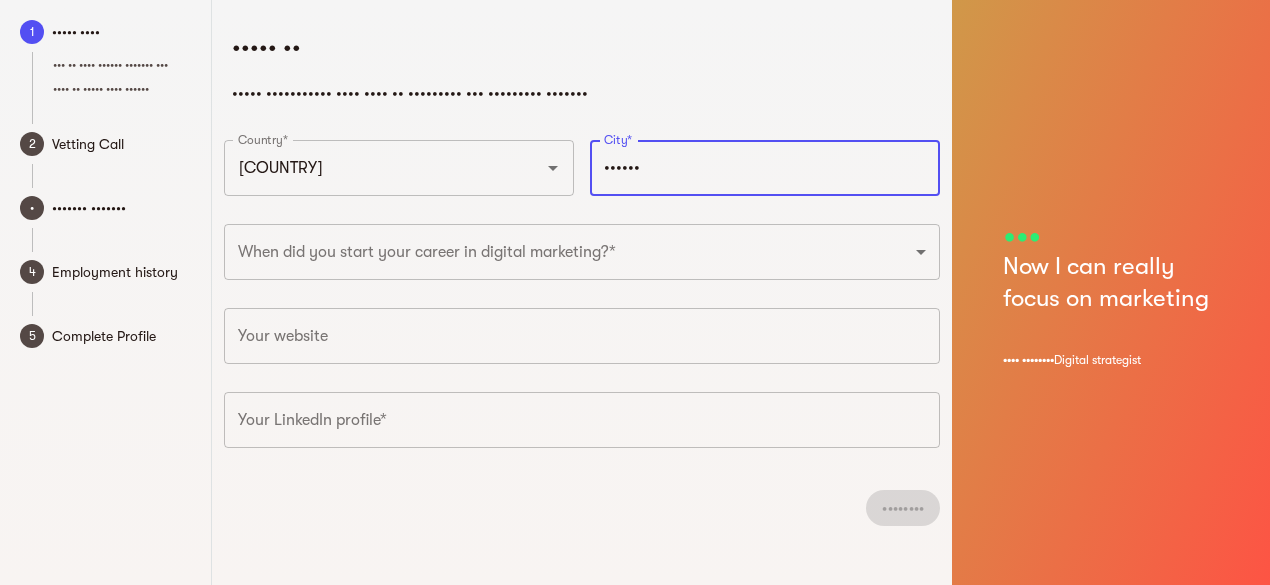 type on "••••••" 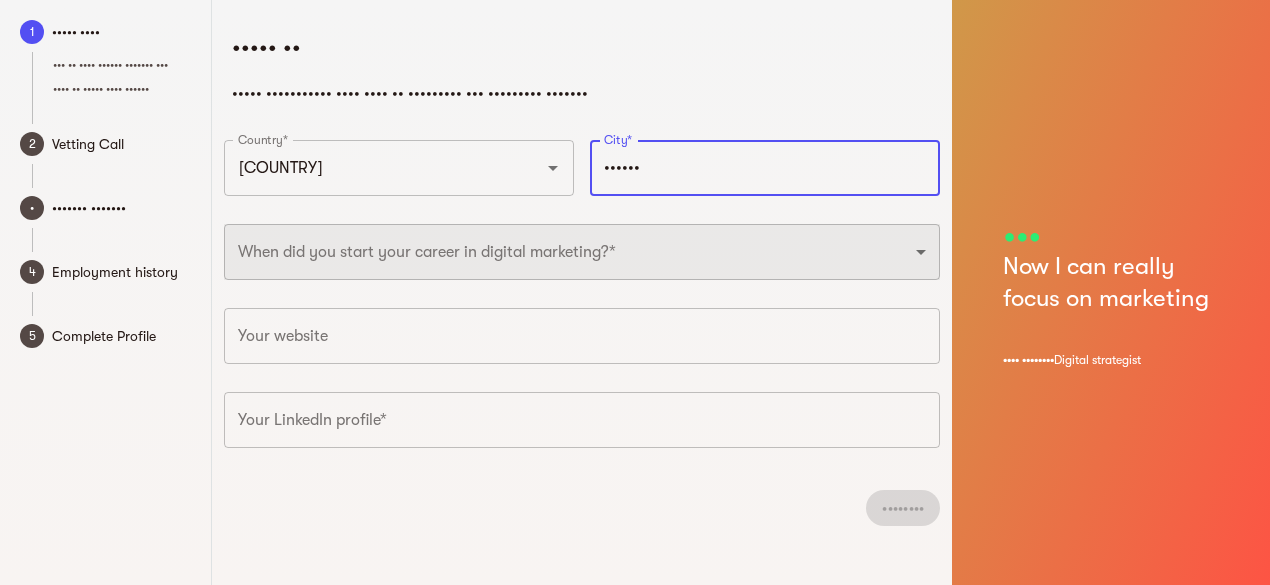 click on "•••• •••• •••• •••• •••• •••• •••• •••• •••• •••• •••• •••• •••• •••• •••• •••• •••• •••• •••• •••• •••• •••• •••• •••• •••• •••• •••• •••• •••• •••• •••• •••• •••• •••• •••• ••••" at bounding box center [582, 252] 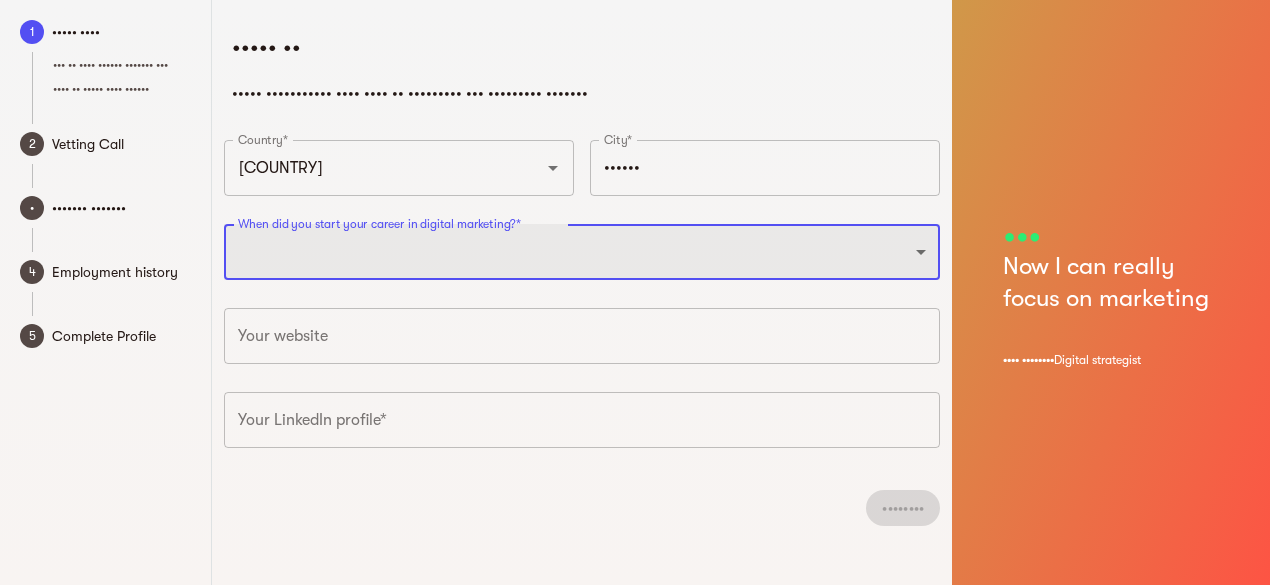 select on "••••" 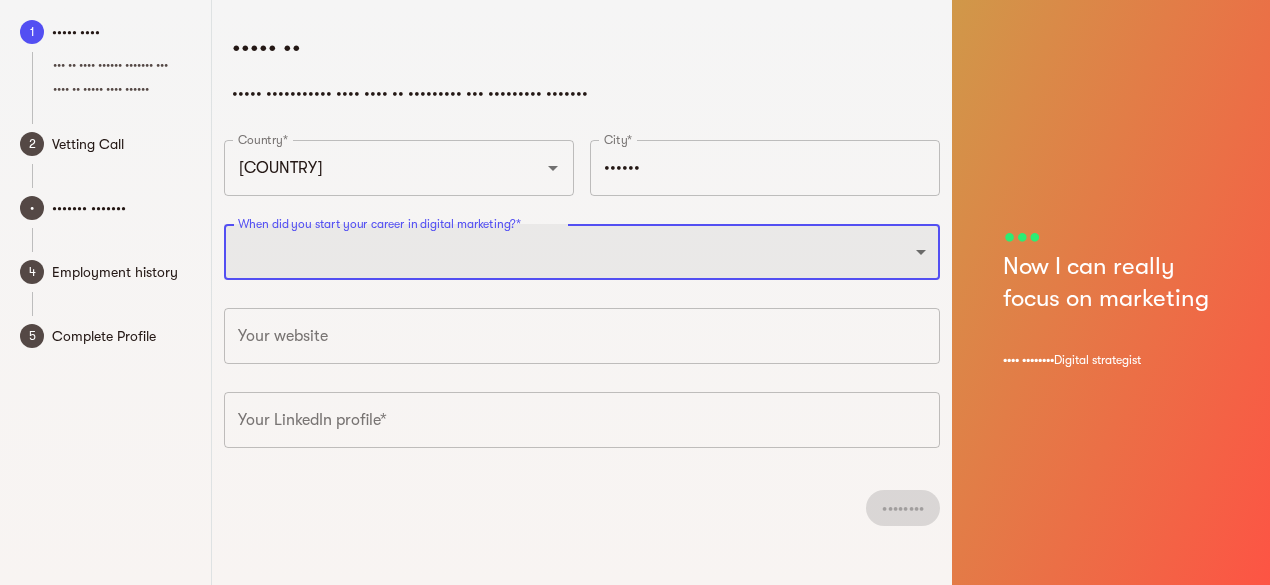 click on "•••• •••• •••• •••• •••• •••• •••• •••• •••• •••• •••• •••• •••• •••• •••• •••• •••• •••• •••• •••• •••• •••• •••• •••• •••• •••• •••• •••• •••• •••• •••• •••• •••• •••• •••• ••••" at bounding box center (582, 252) 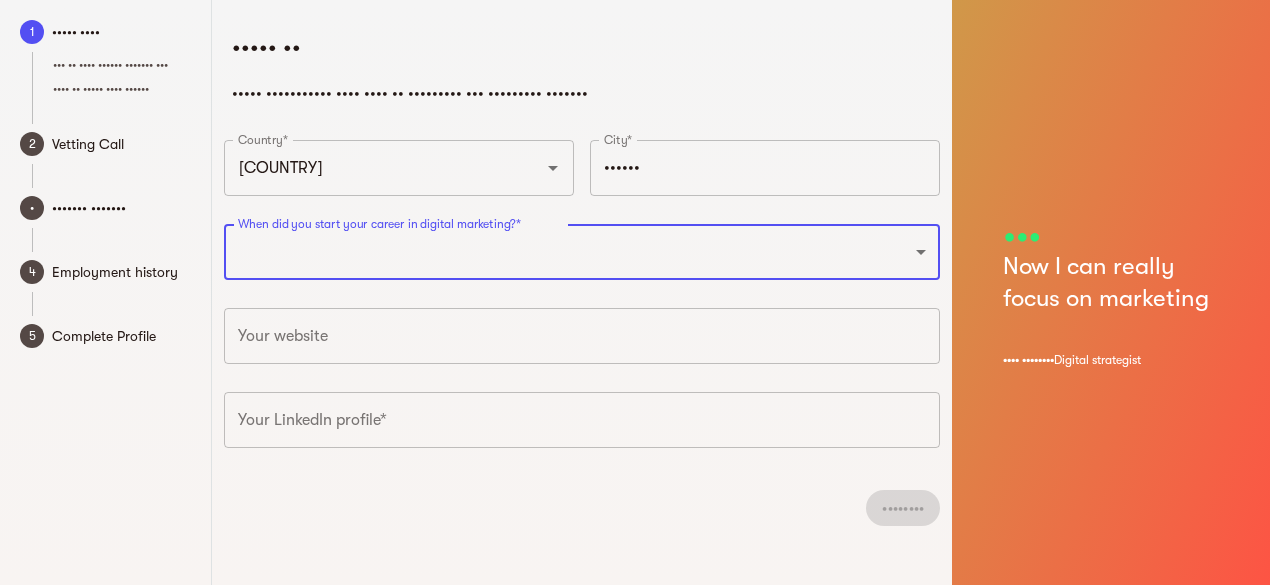 click at bounding box center (582, 336) 